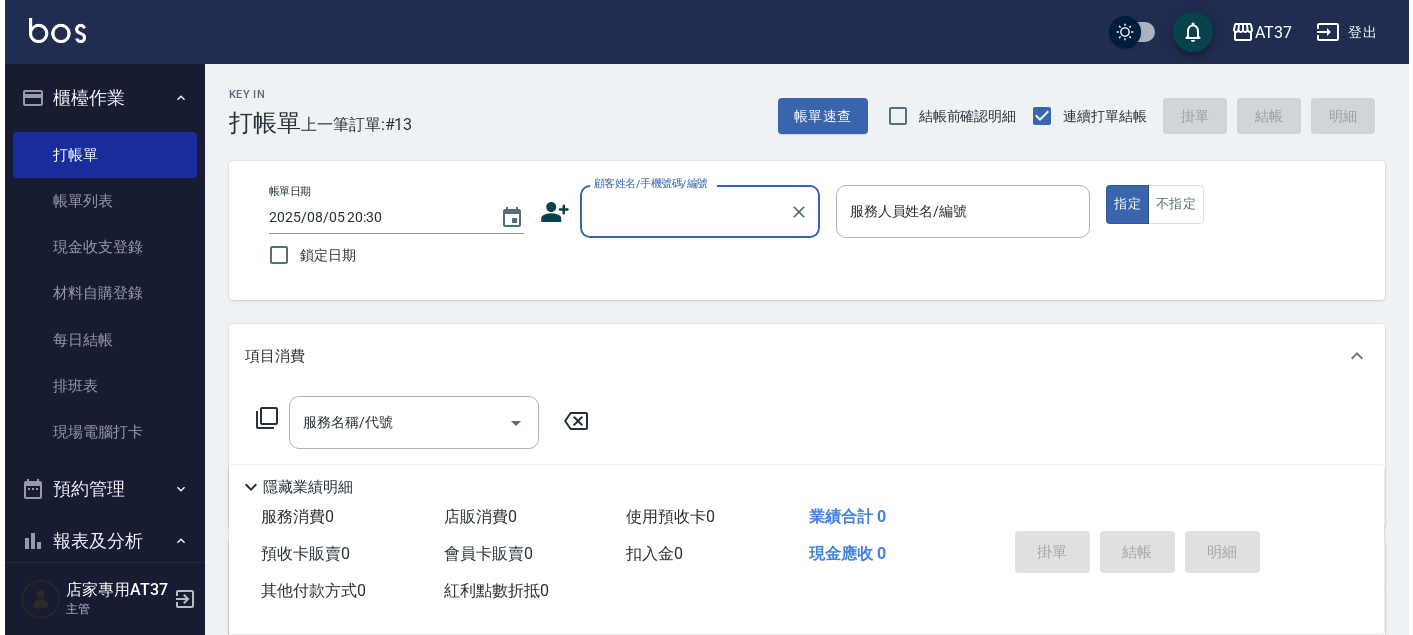 scroll, scrollTop: 0, scrollLeft: 0, axis: both 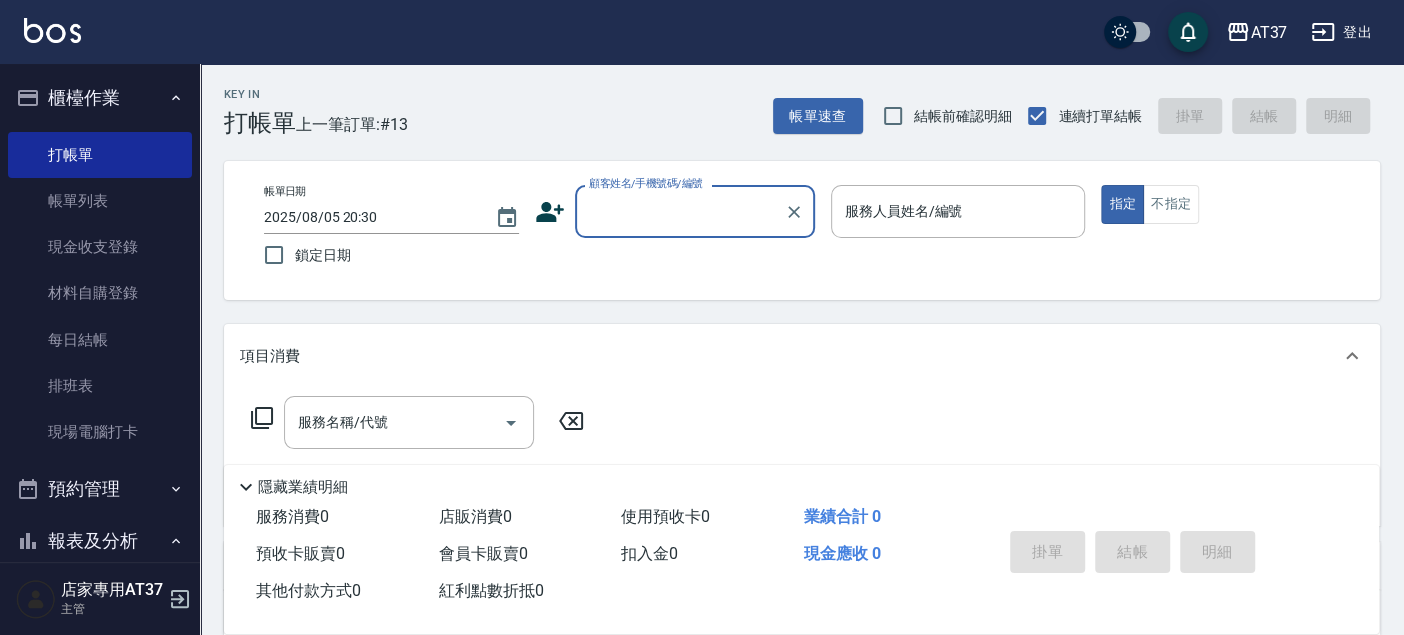 click 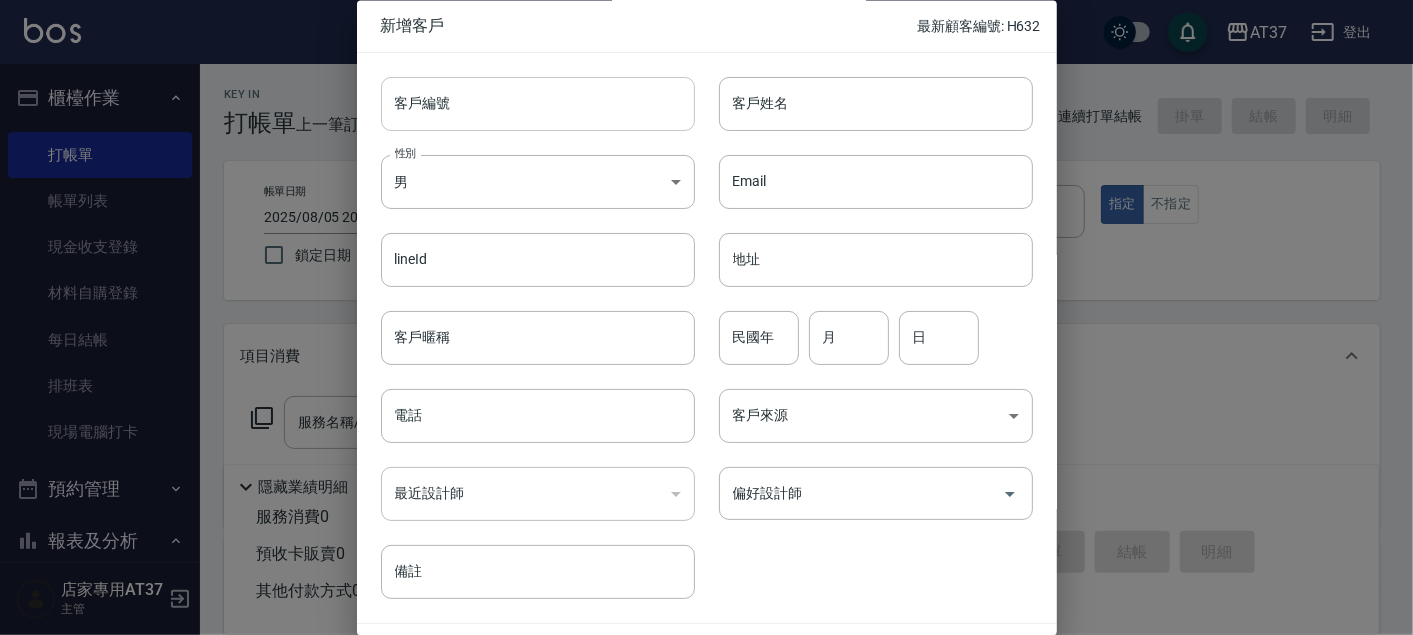 click on "客戶編號" at bounding box center [538, 104] 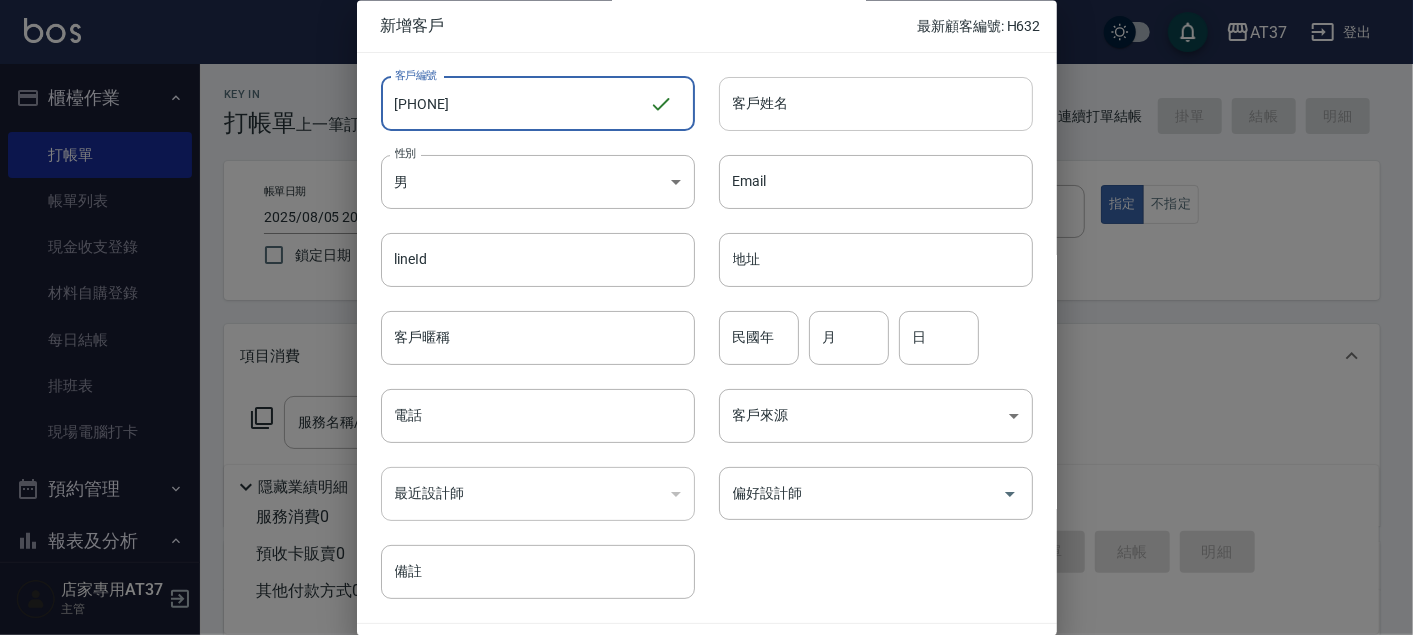 type on "[PHONE]" 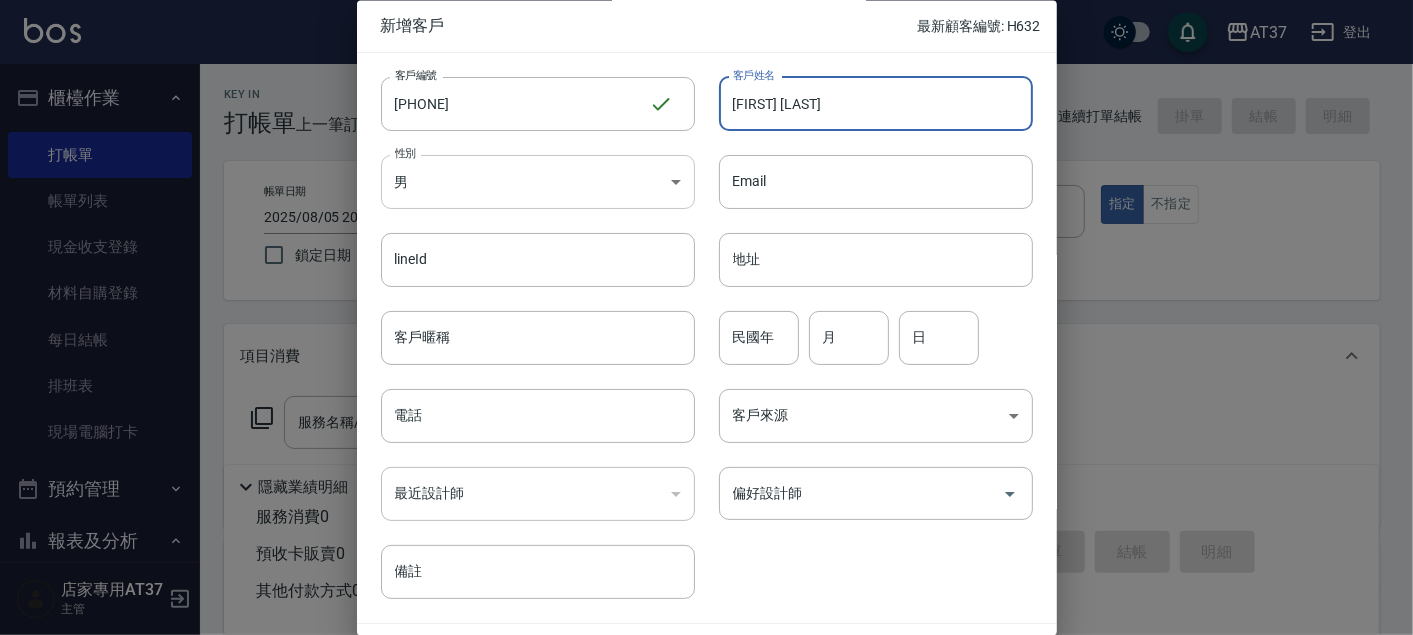 type on "[FIRST] [LAST][LAST]" 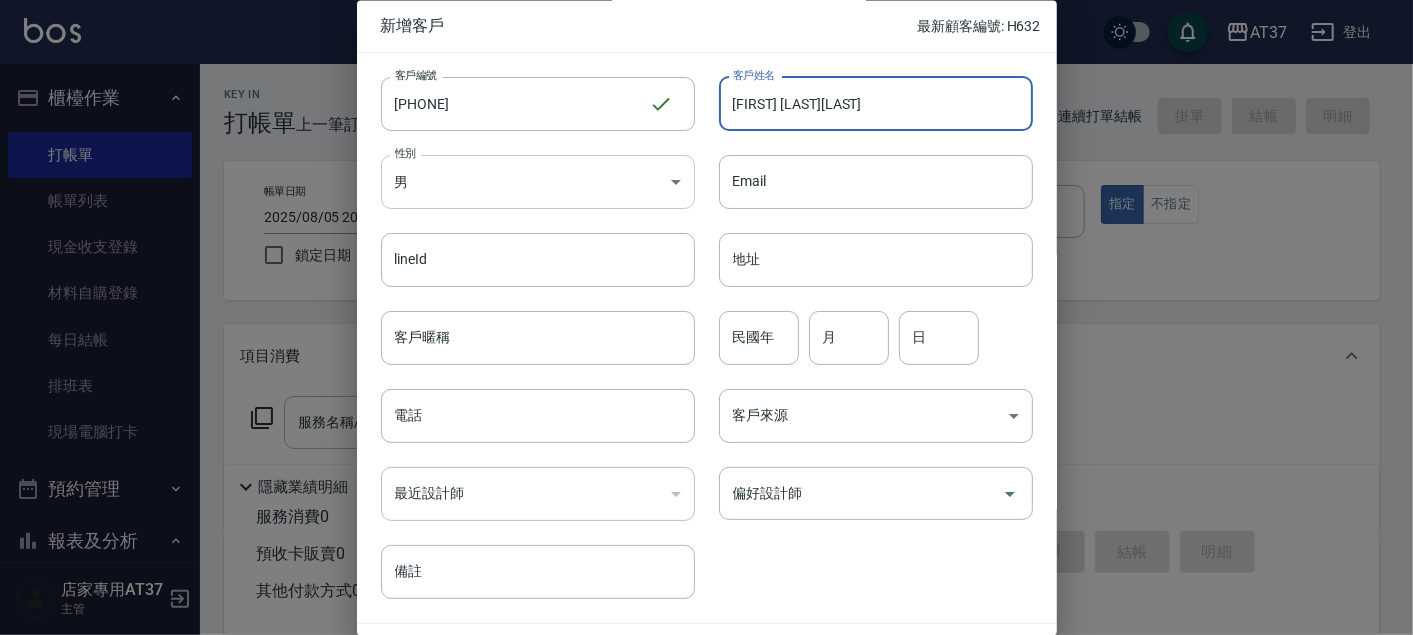 click on "AT37 登出 櫃檯作業 打帳單 帳單列表 現金收支登錄 材料自購登錄 每日結帳 排班表 現場電腦打卡 預約管理 預約管理 單日預約紀錄 單週預約紀錄 報表及分析 報表目錄 店家區間累計表 店家日報表 店家排行榜 互助日報表 互助月報表 互助排行榜 互助點數明細 互助業績報表 全店業績分析表 營業統計分析表 營業項目月分析表 設計師業績表 設計師日報表 設計師業績分析表 設計師業績月報表 設計師抽成報表 設計師排行榜 商品銷售排行榜 商品消耗明細 服務扣項明細表 單一服務項目查詢 店販抽成明細 店販分類抽成明細 顧客入金餘額表 顧客卡券餘額表 每日非現金明細 每日收支明細 收支分類明細表 非現金明細對帳單 費用分析表 損益表 客戶管理 客戶列表 客資篩選匯出 卡券管理 入金管理 員工及薪資 員工列表 全店打卡記錄 考勤排班總表 薪資條 薪資明細表 主管 ​" at bounding box center [706, 485] 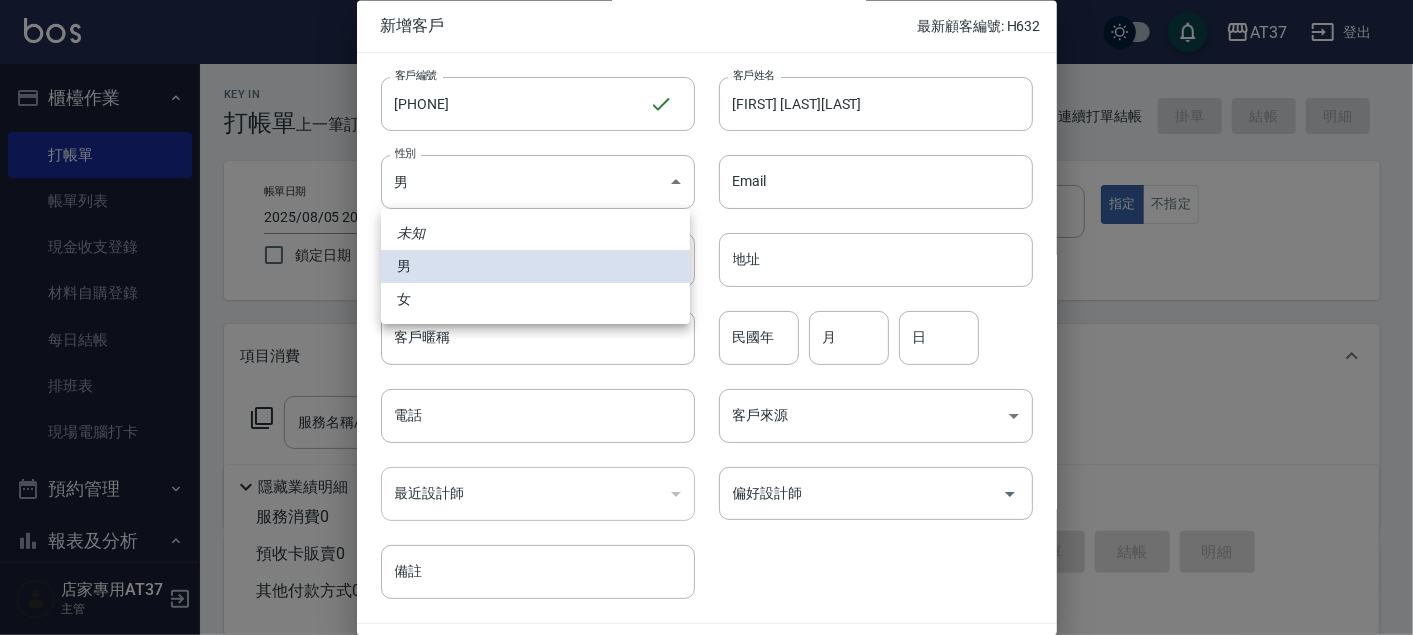 click on "女" at bounding box center (535, 299) 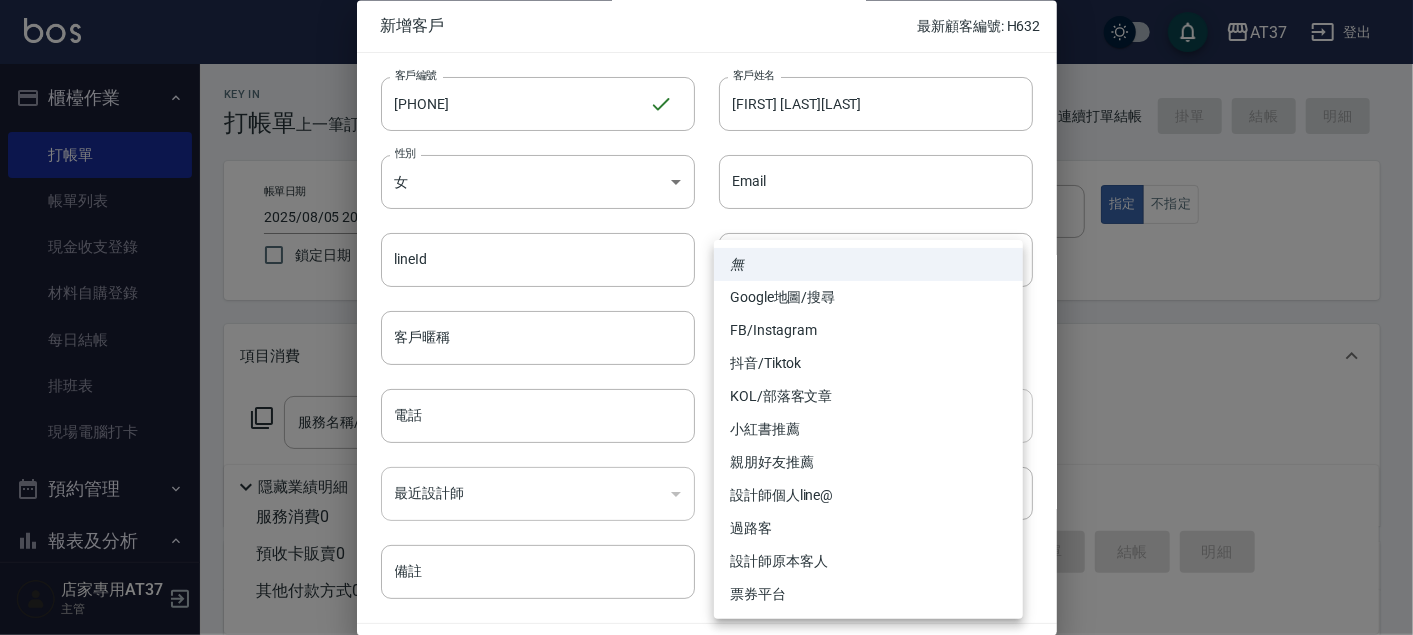 click on "AT37 登出 櫃檯作業 打帳單 帳單列表 現金收支登錄 材料自購登錄 每日結帳 排班表 現場電腦打卡 預約管理 預約管理 單日預約紀錄 單週預約紀錄 報表及分析 報表目錄 店家區間累計表 店家日報表 店家排行榜 互助日報表 互助月報表 互助排行榜 互助點數明細 互助業績報表 全店業績分析表 營業統計分析表 營業項目月分析表 設計師業績表 設計師日報表 設計師業績分析表 設計師業績月報表 設計師抽成報表 設計師排行榜 商品銷售排行榜 商品消耗明細 服務扣項明細表 單一服務項目查詢 店販抽成明細 店販分類抽成明細 顧客入金餘額表 顧客卡券餘額表 每日非現金明細 每日收支明細 收支分類明細表 非現金明細對帳單 費用分析表 損益表 客戶管理 客戶列表 客資篩選匯出 卡券管理 入金管理 員工及薪資 員工列表 全店打卡記錄 考勤排班總表 薪資條 薪資明細表 主管 ​" at bounding box center [706, 485] 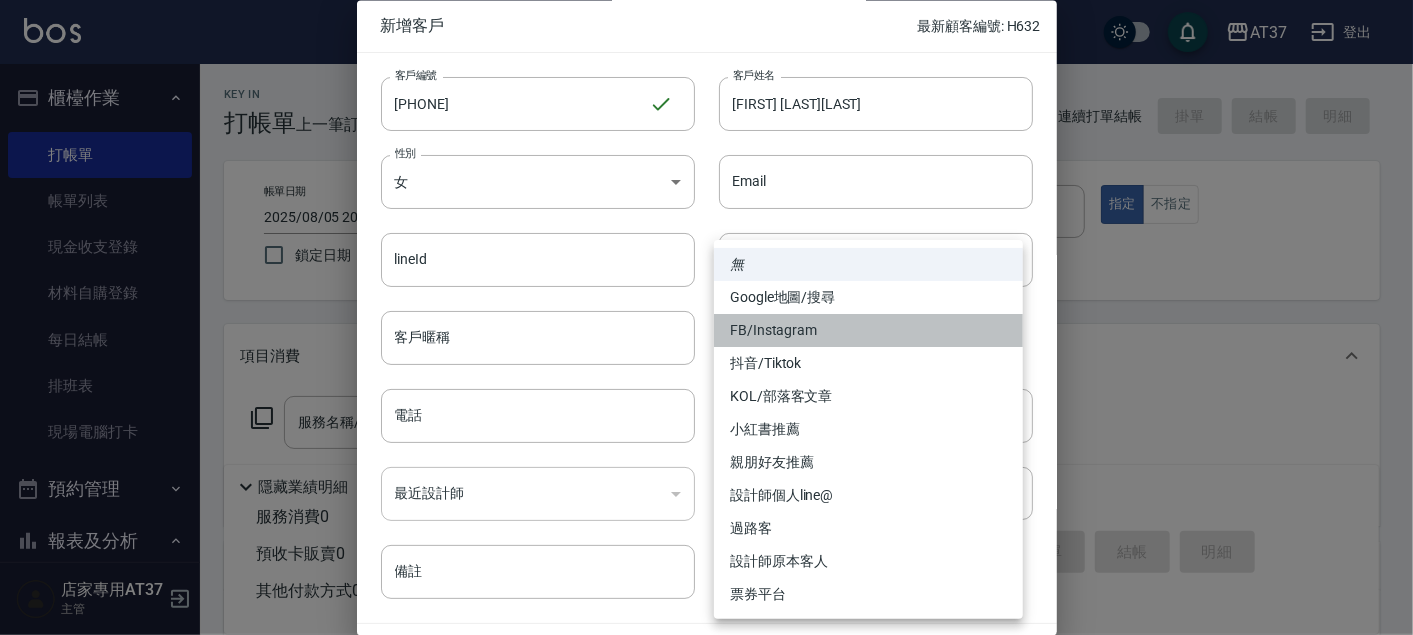 click on "FB/Instagram" at bounding box center (868, 330) 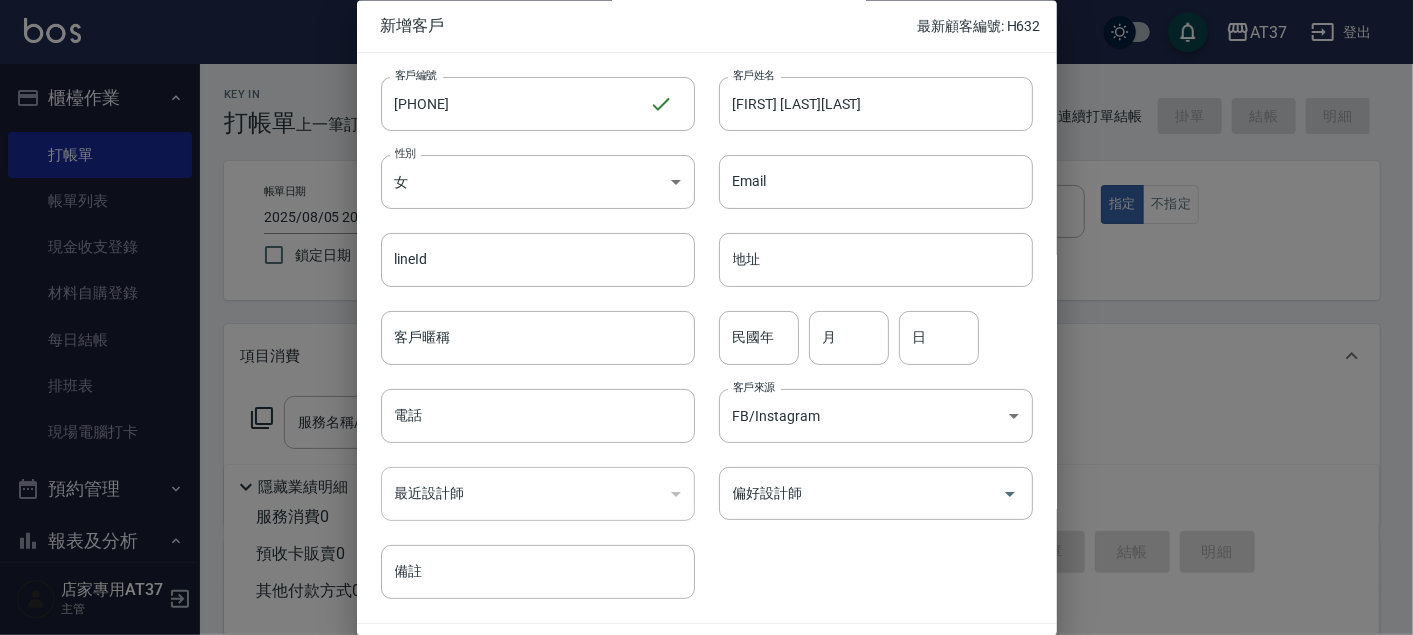 click on "民國年" at bounding box center [759, 338] 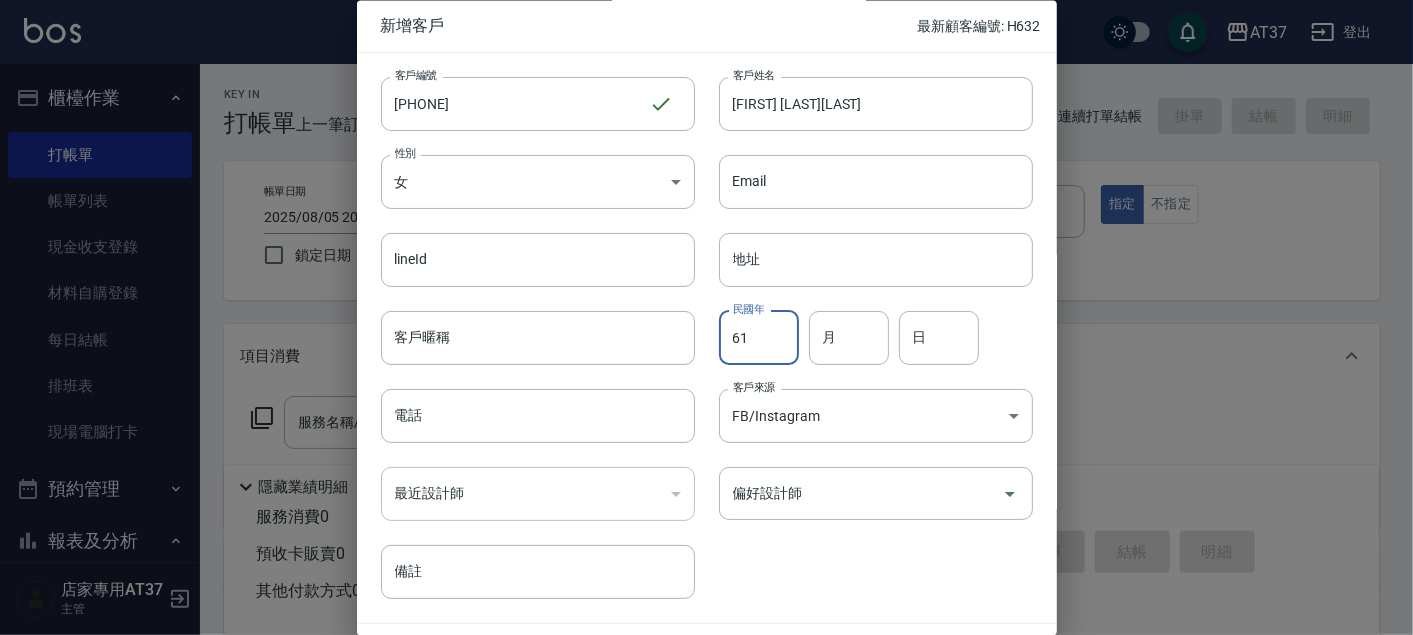 type on "61" 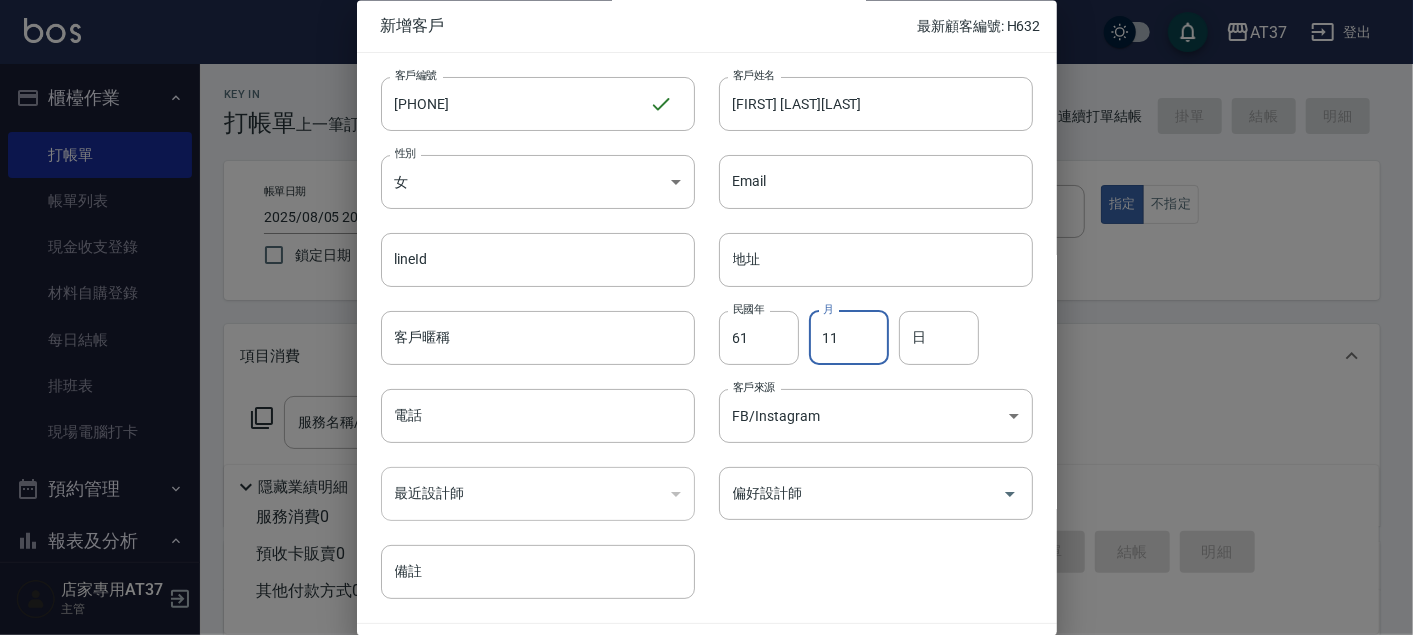 type on "11" 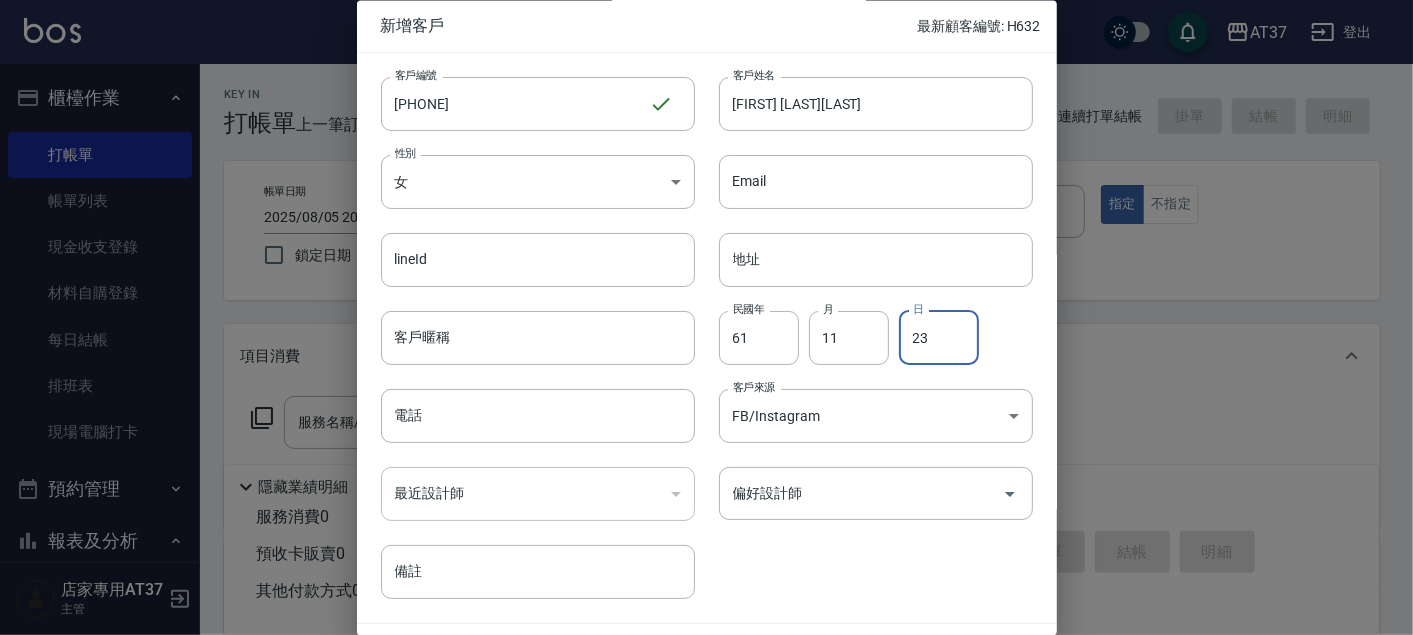 type on "23" 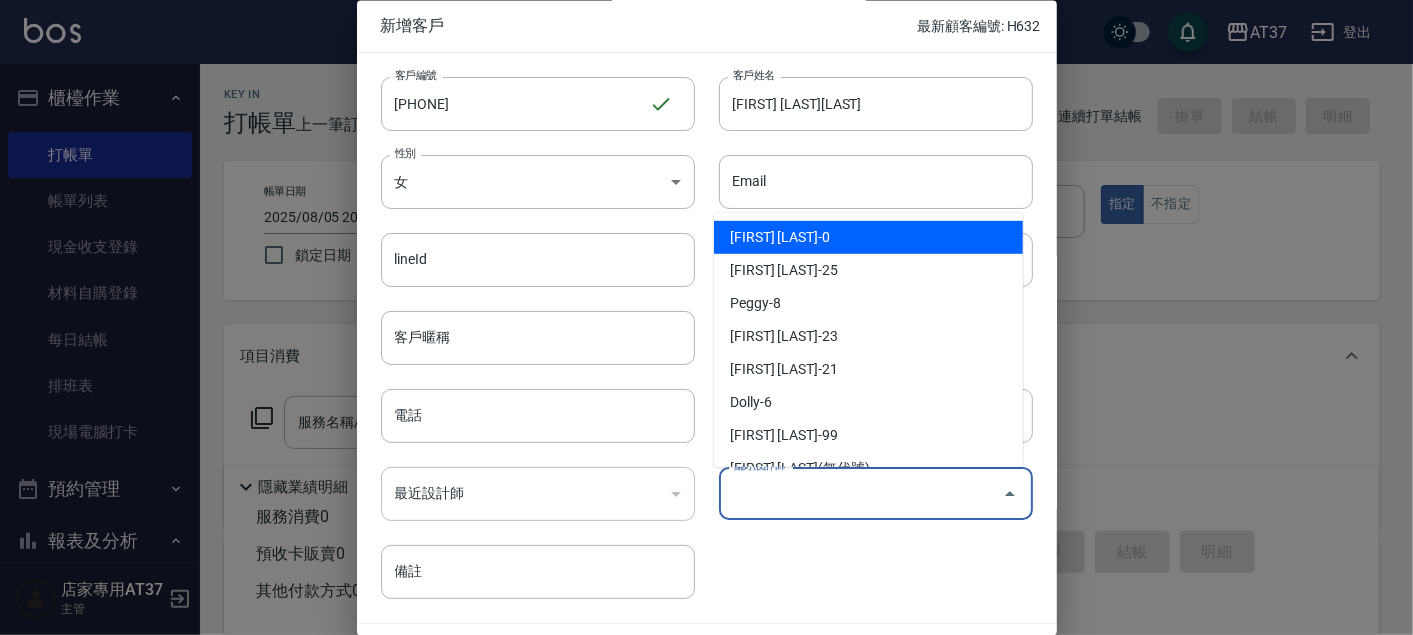 click on "偏好設計師" at bounding box center (861, 494) 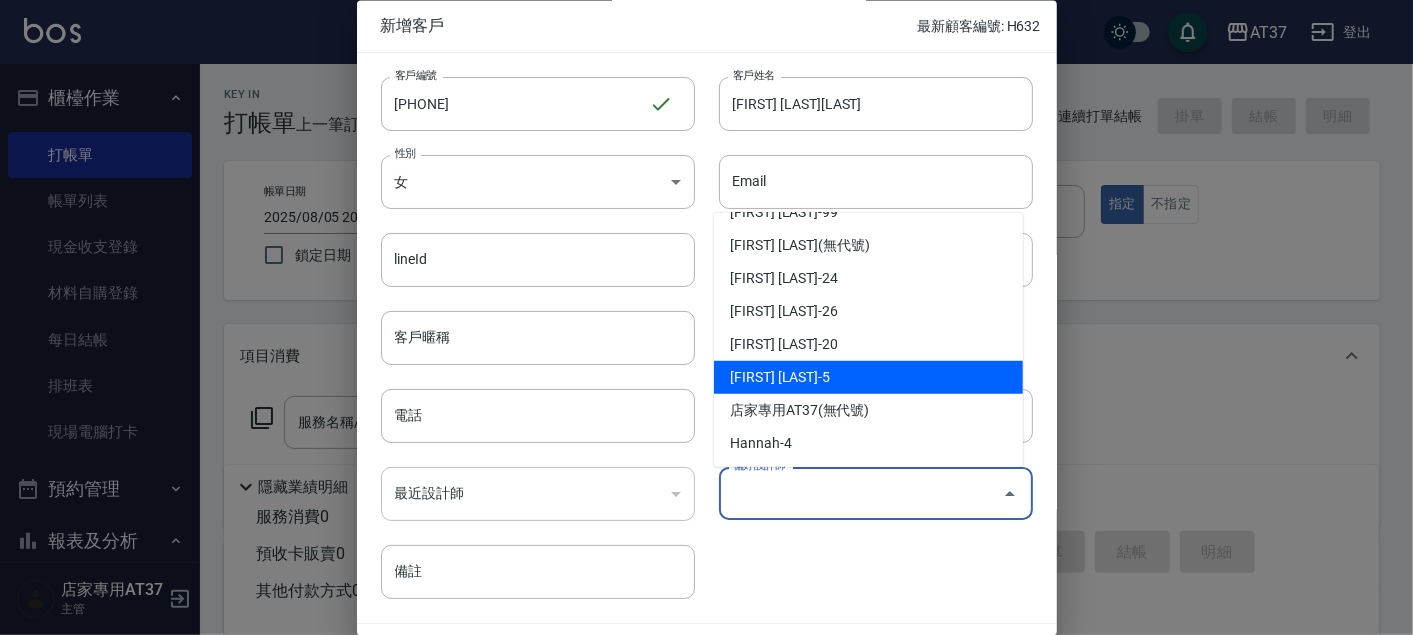 scroll, scrollTop: 0, scrollLeft: 0, axis: both 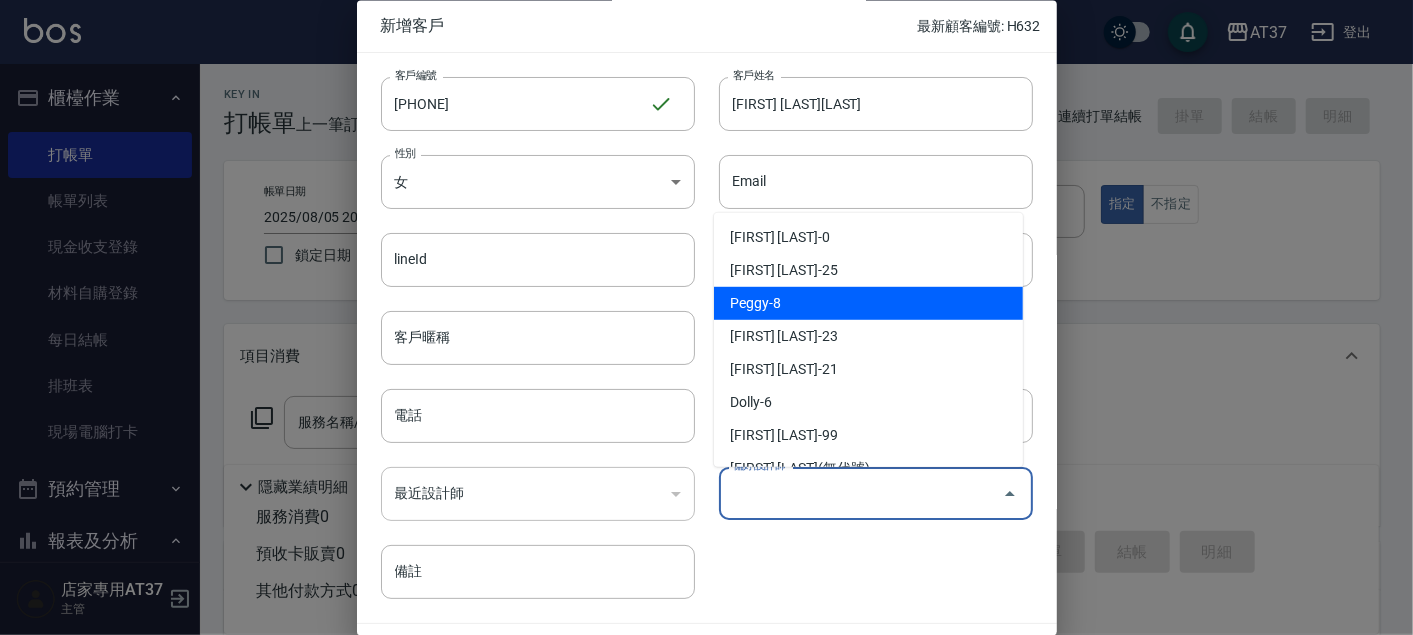 click on "Peggy-8" at bounding box center [868, 303] 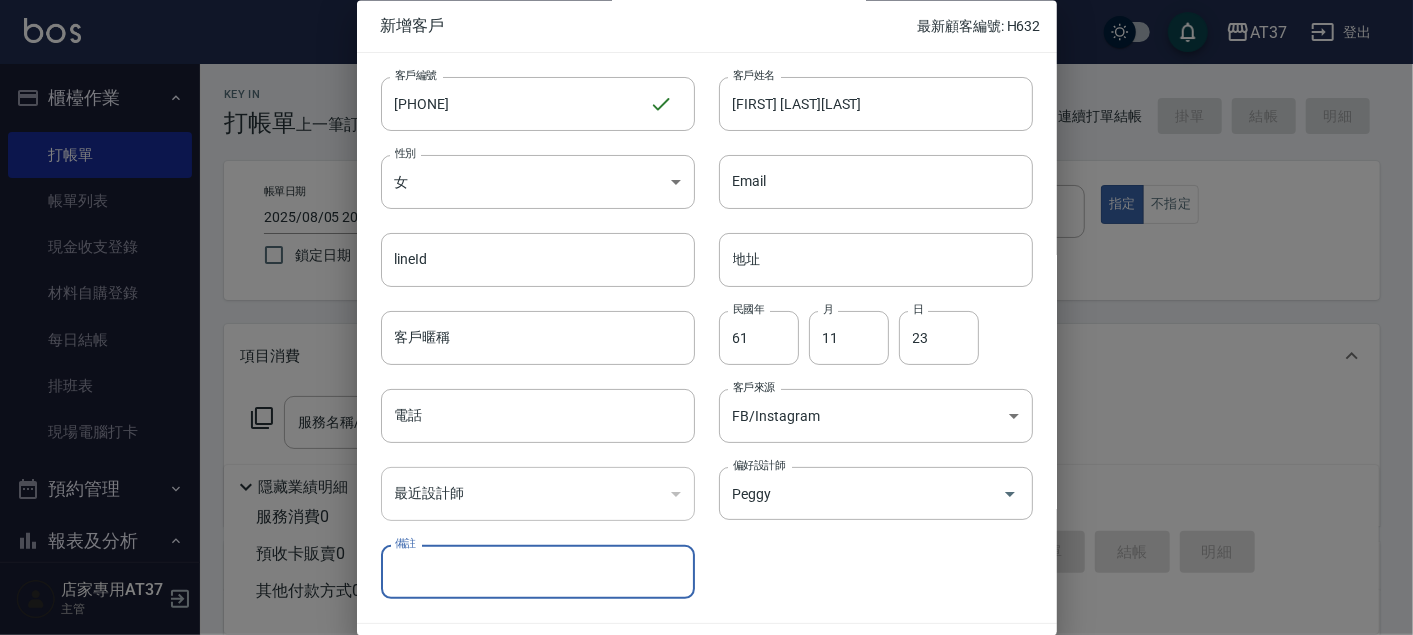 click on "客戶編號 [PHONE] ​ 客戶編號 客戶姓名 [FIRST] [LAST][LAST] 客戶姓名 性別 女 FEMALE 性別 Email Email lineId lineId 地址 地址 客戶暱稱 客戶暱稱 民國年 61 民國年 月 11 月 日 23 日 電話 電話 客戶來源 FB/Instagram FB/Instagram 客戶來源 最近設計師 ​ 最近設計師 偏好設計師 Peggy 偏好設計師 備註 備註" at bounding box center (695, 326) 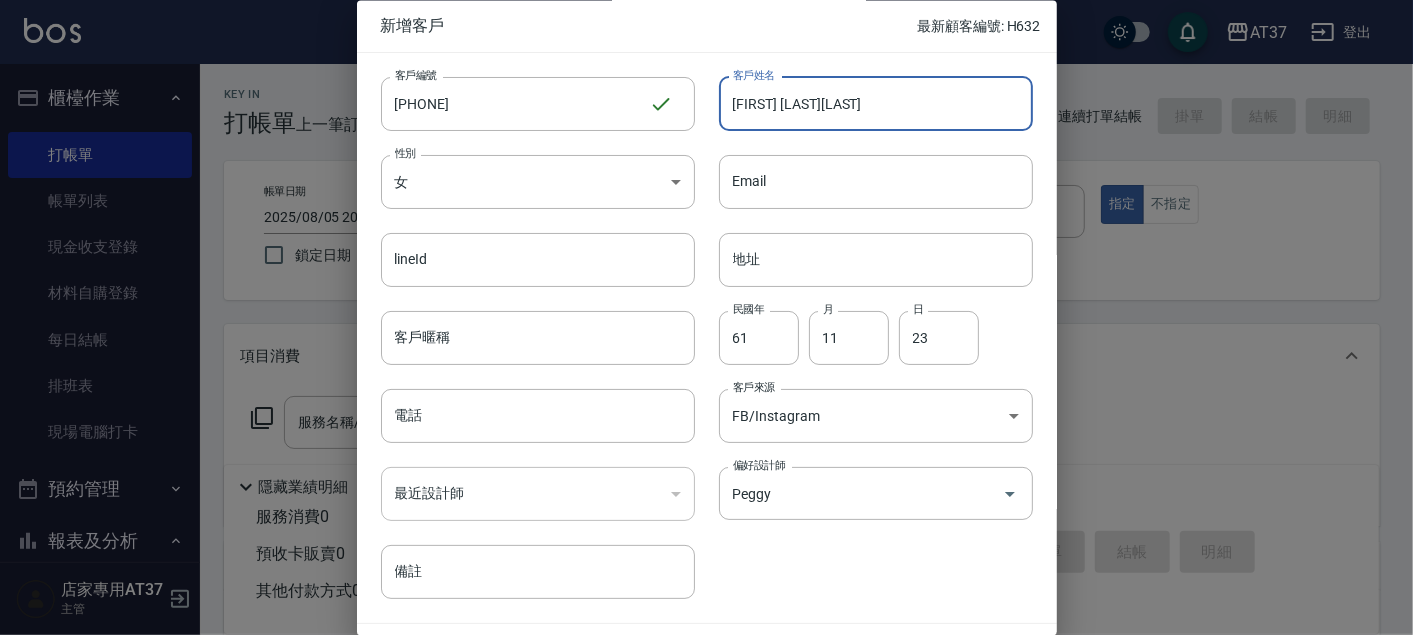 click on "[FIRST] [LAST][LAST]" at bounding box center (876, 104) 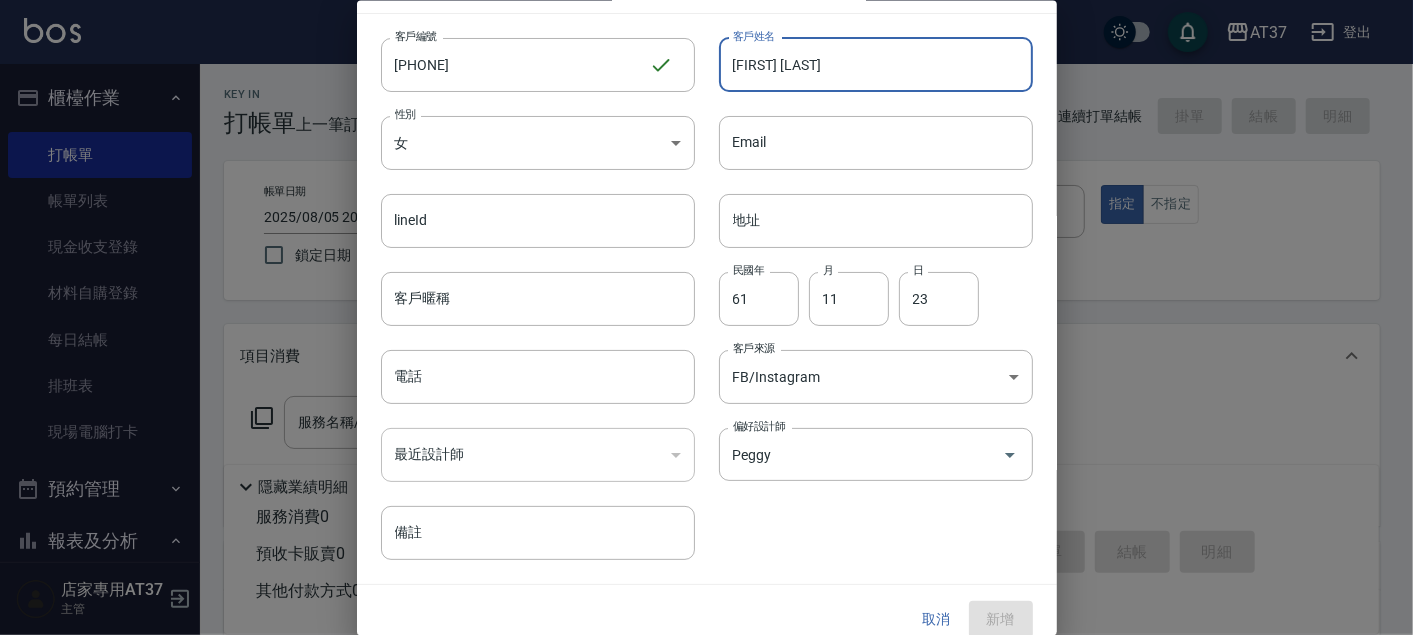scroll, scrollTop: 57, scrollLeft: 0, axis: vertical 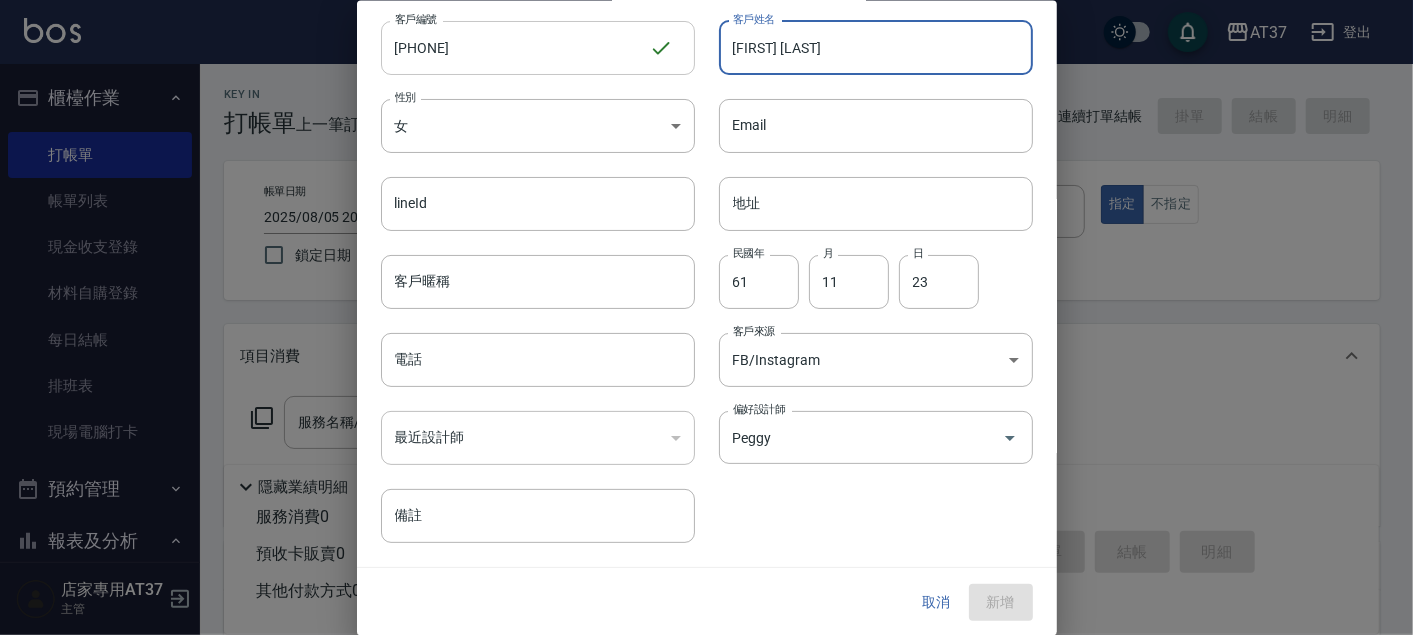 type on "[FIRST] [LAST]" 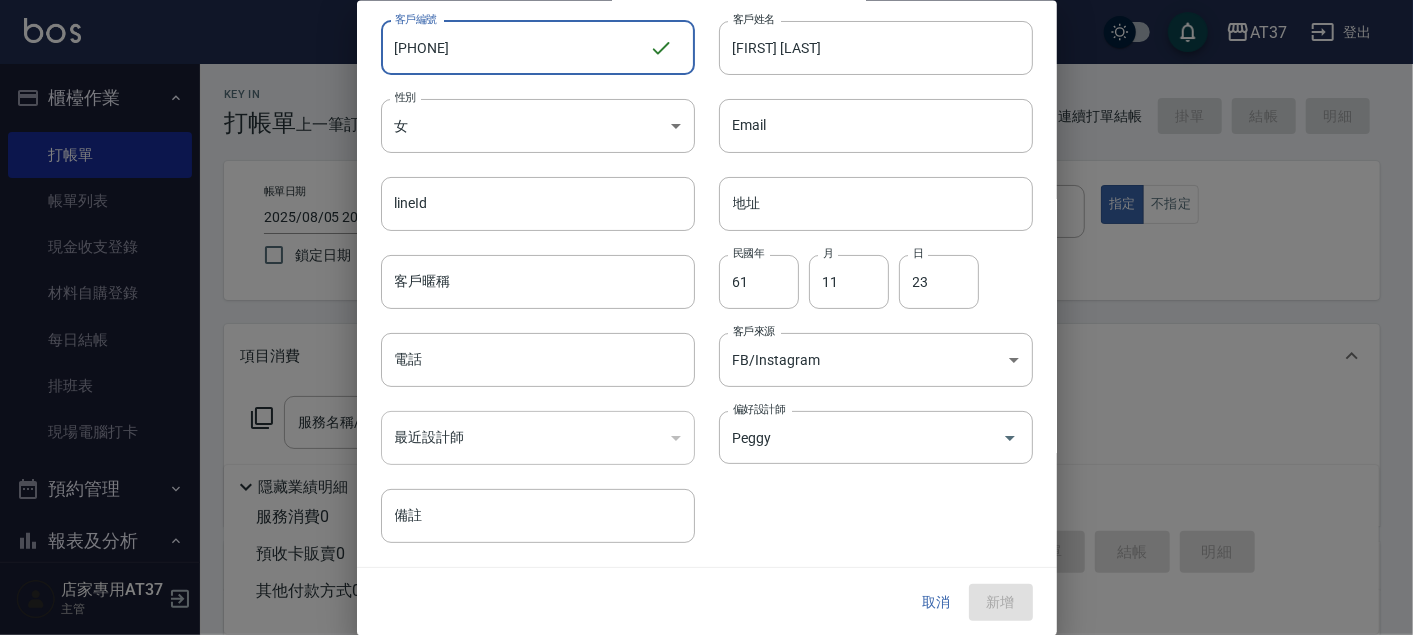 drag, startPoint x: 487, startPoint y: 60, endPoint x: 242, endPoint y: 24, distance: 247.63077 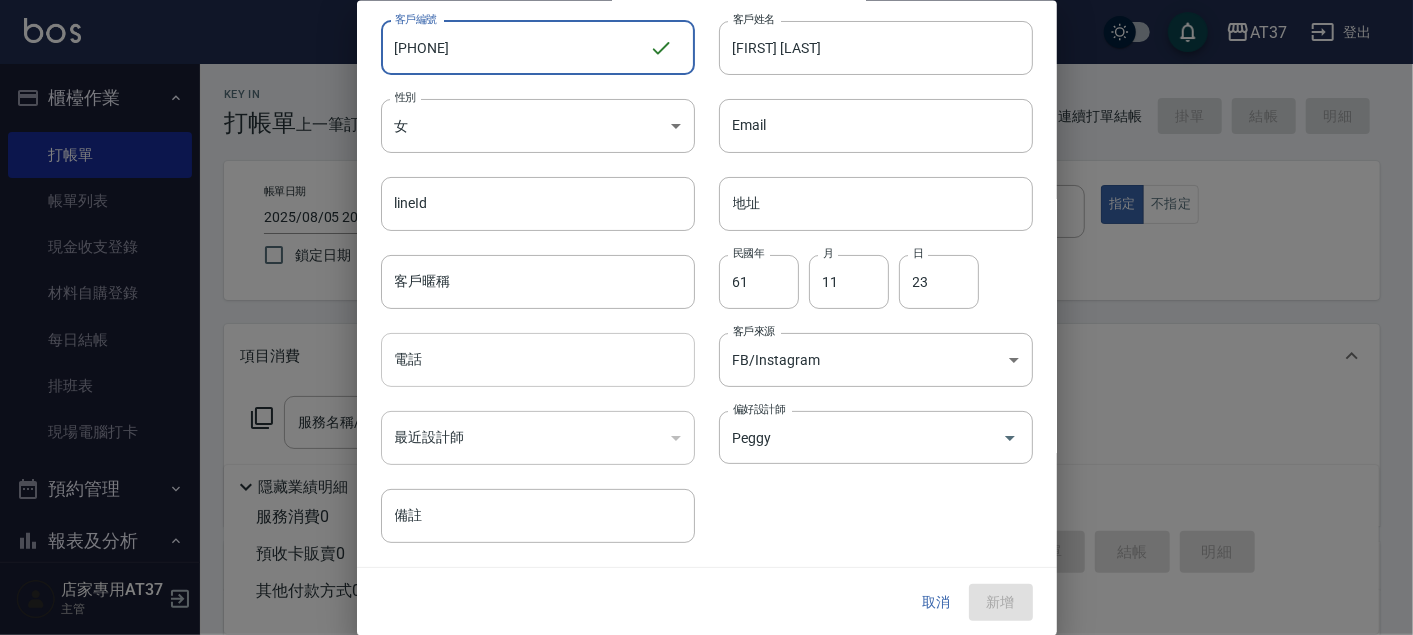 click on "電話" at bounding box center [538, 360] 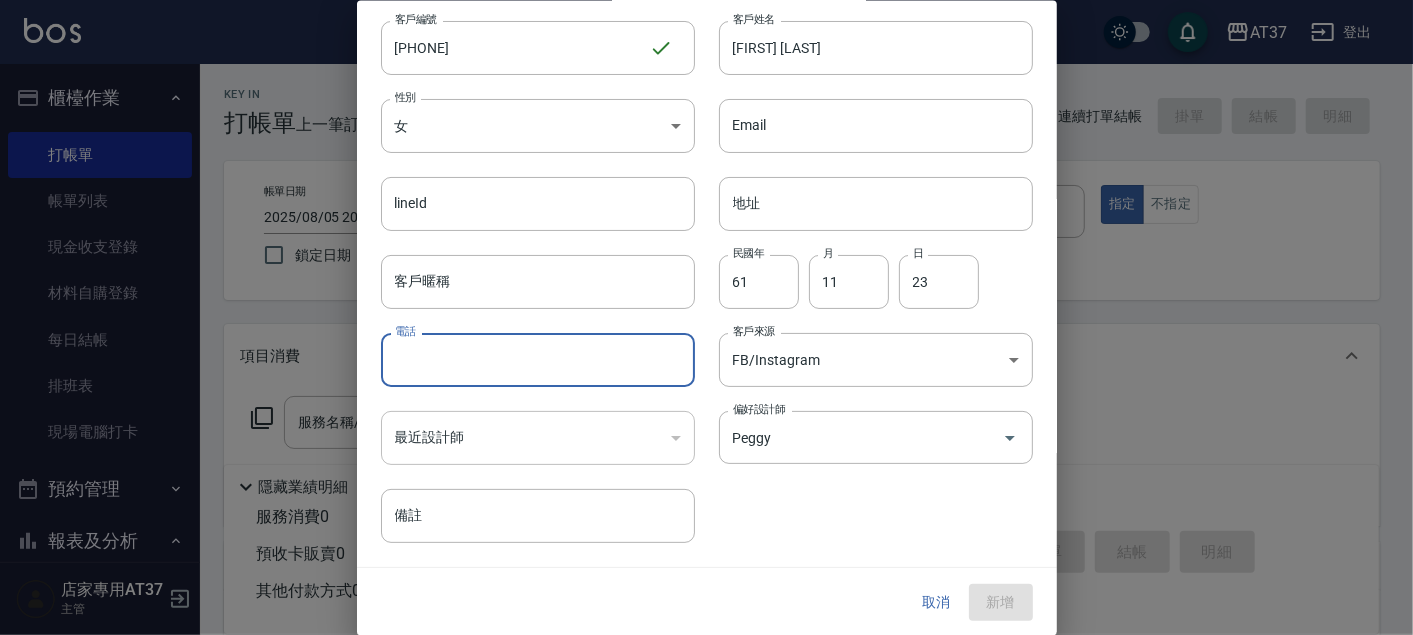 paste on "[PHONE]" 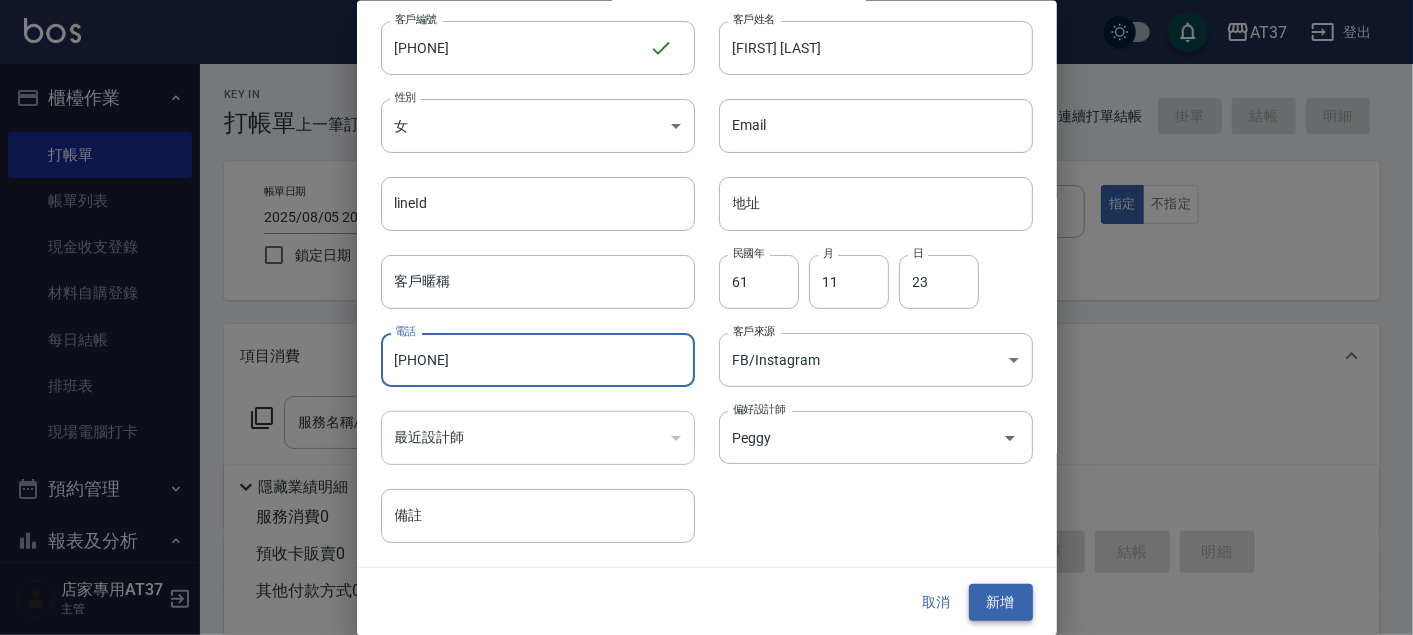 type on "[PHONE]" 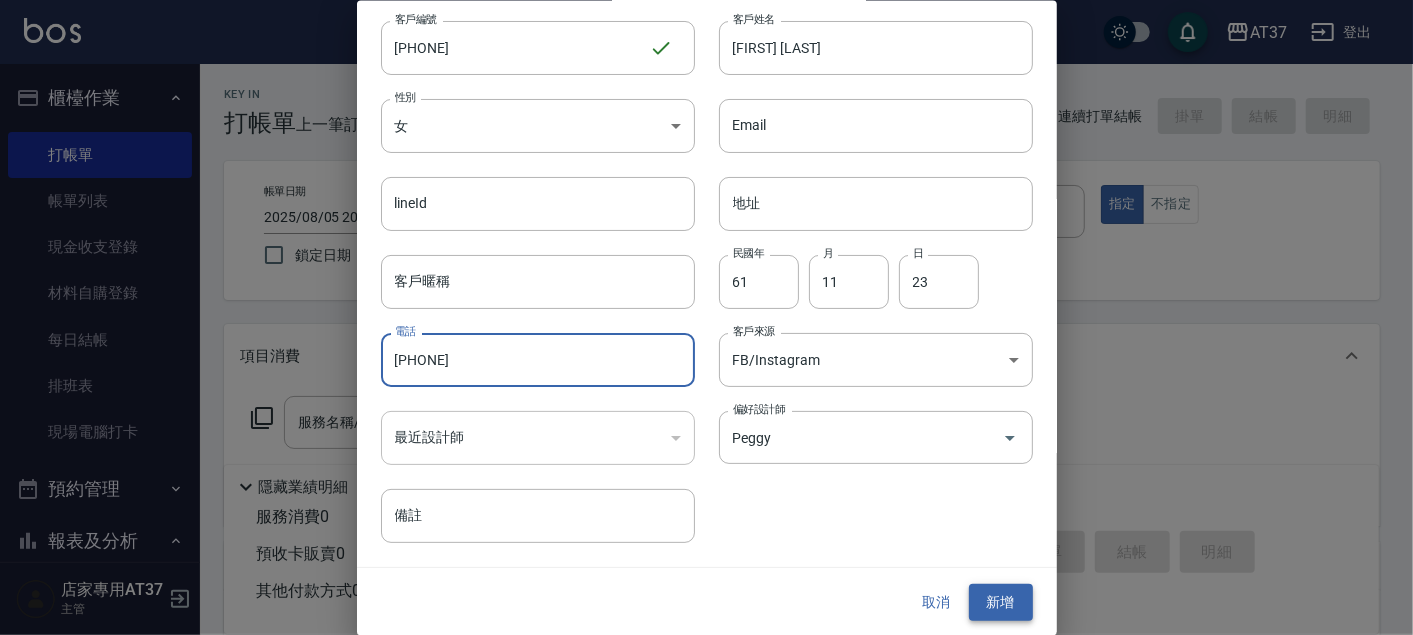 click on "新增" at bounding box center [1001, 602] 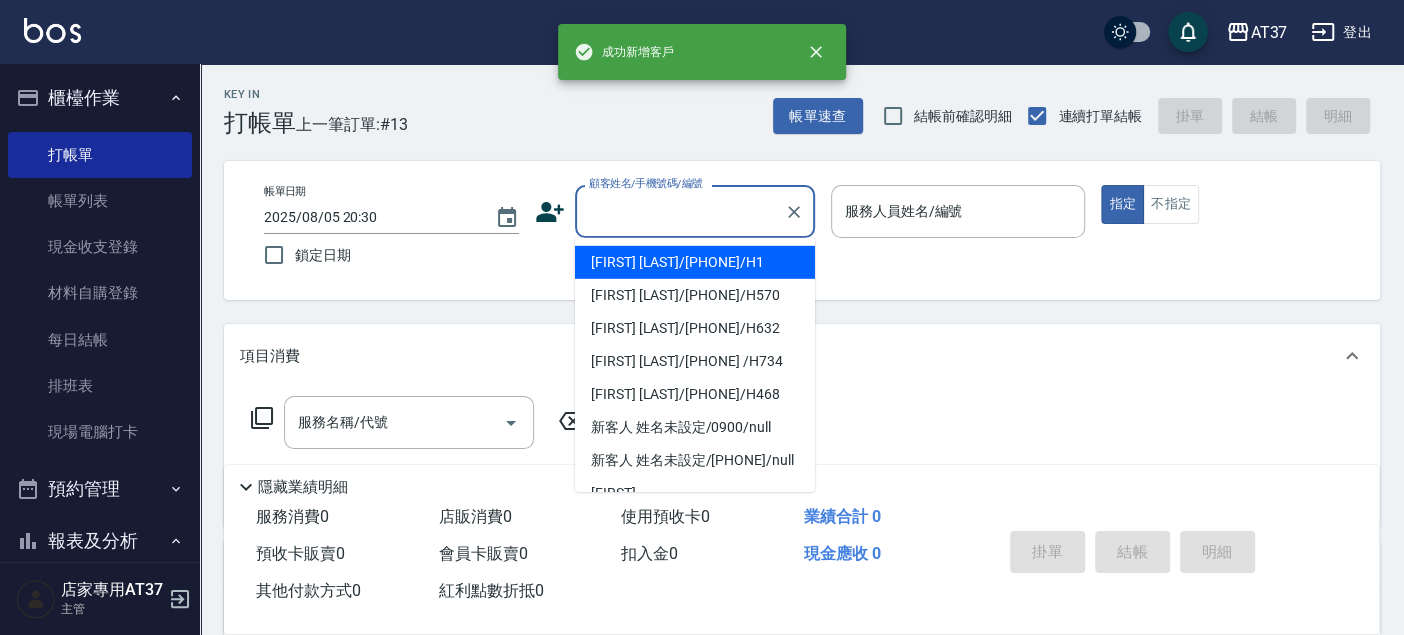 click on "顧客姓名/手機號碼/編號" at bounding box center [680, 211] 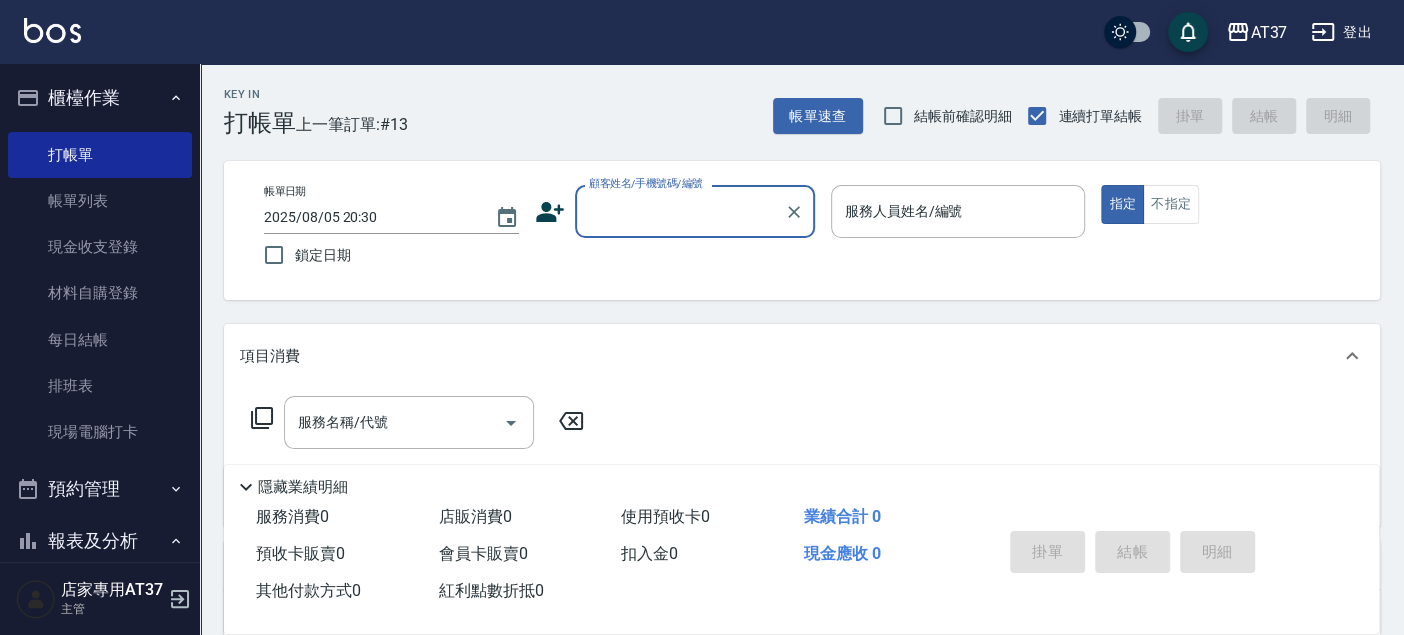 paste on "[PHONE]" 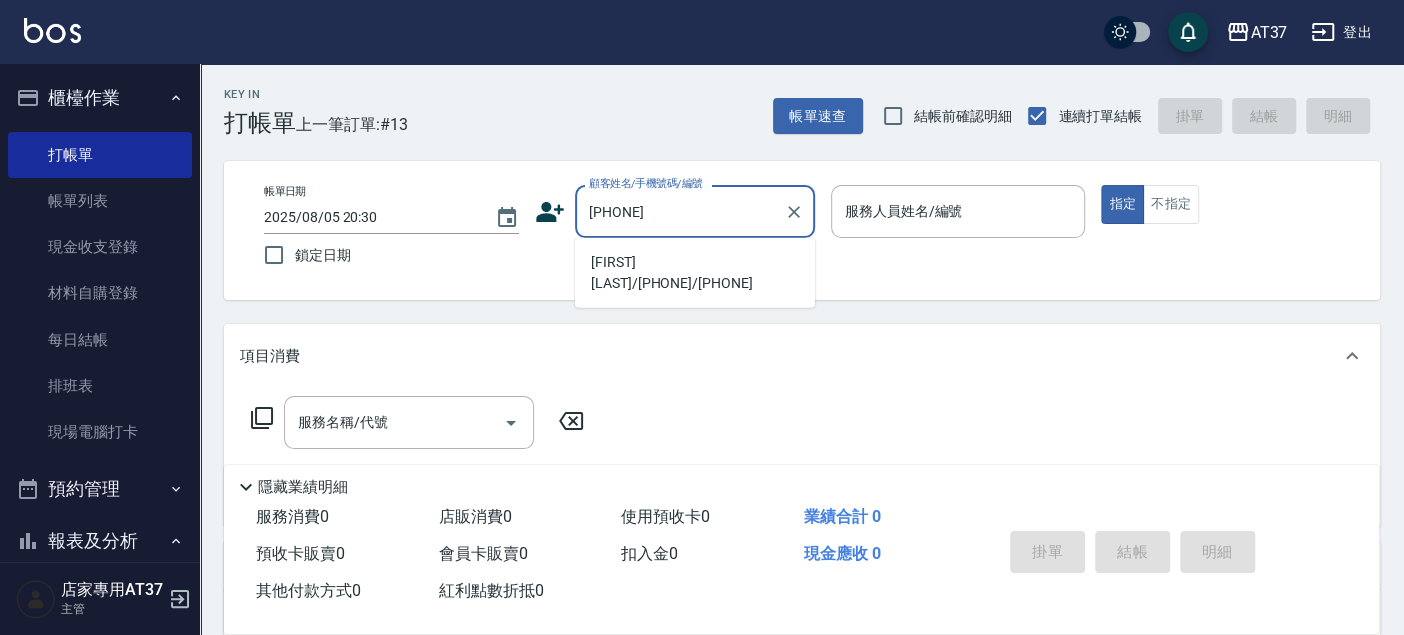 click on "[FIRST] [LAST]/[PHONE]/[PHONE]" at bounding box center (695, 273) 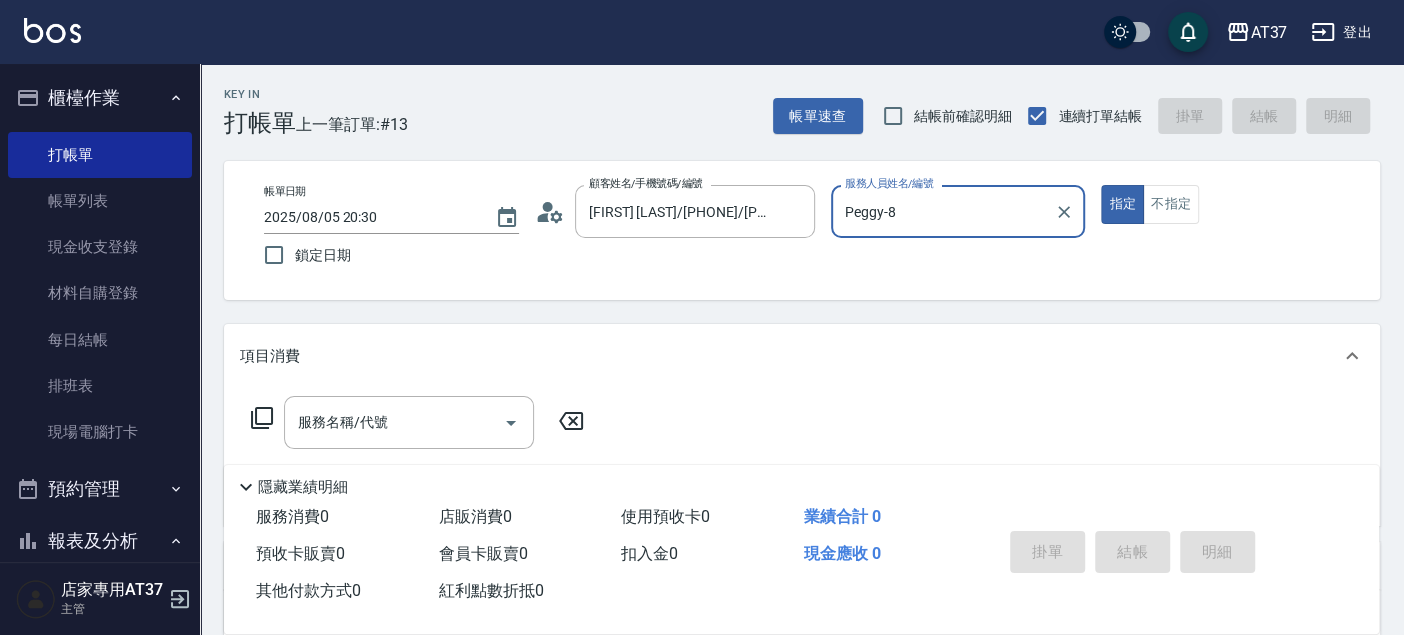 type on "Peggy-8" 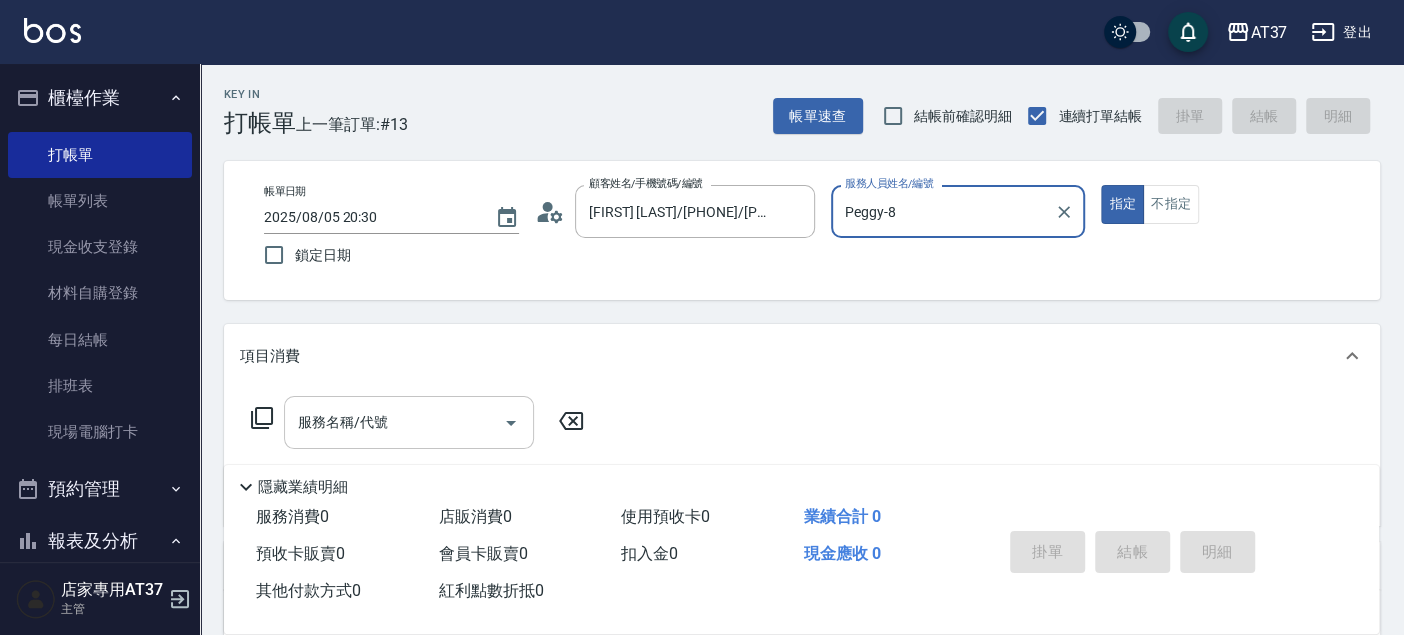 click on "服務名稱/代號" at bounding box center (394, 422) 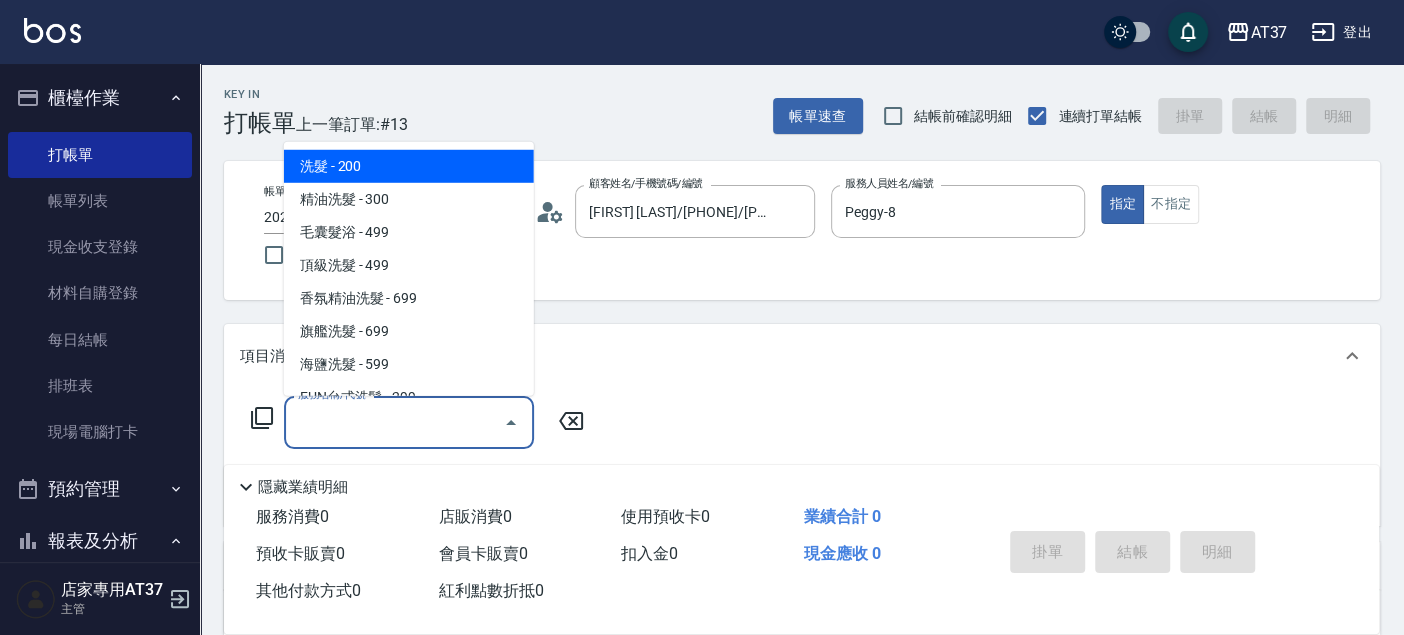 click 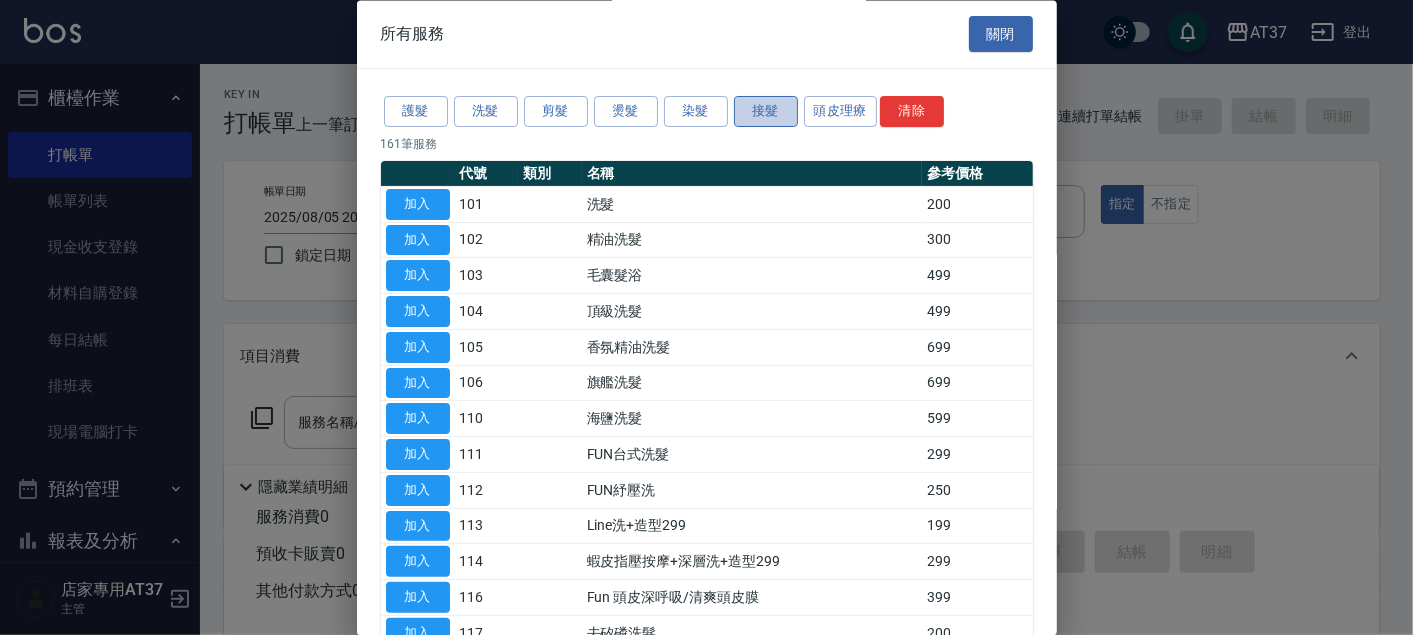 click on "接髮" at bounding box center [766, 112] 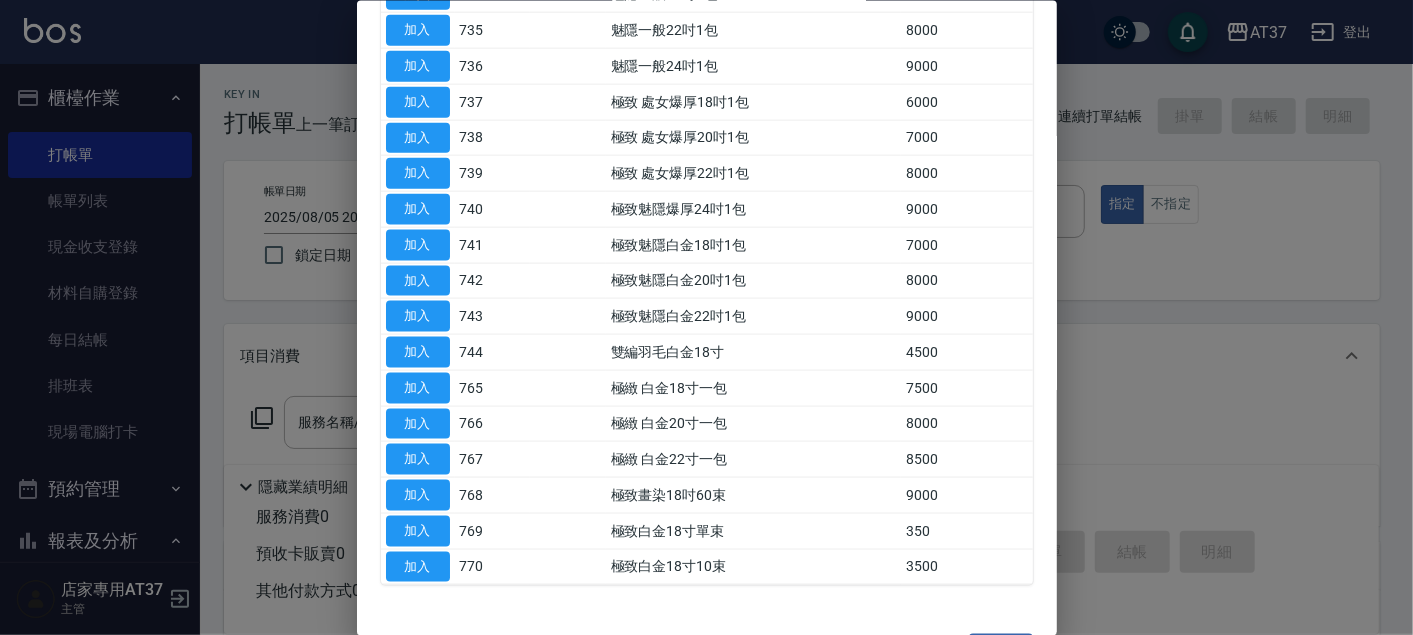 scroll, scrollTop: 1434, scrollLeft: 0, axis: vertical 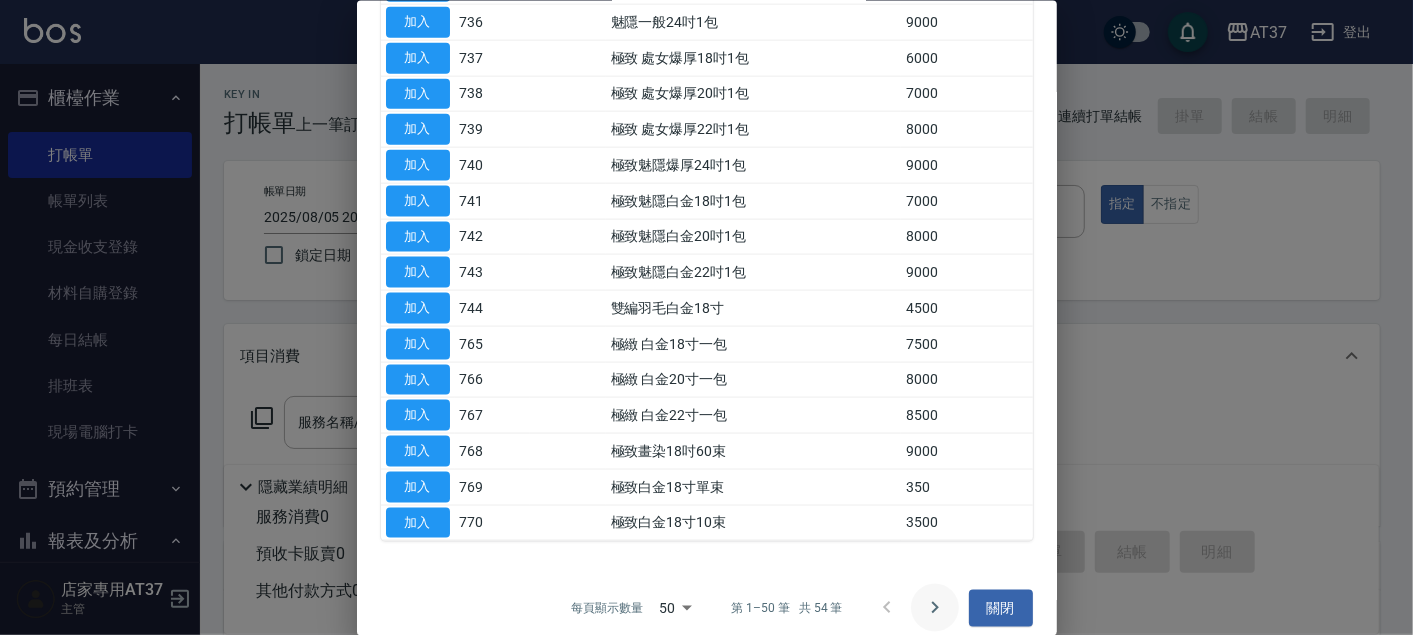 click 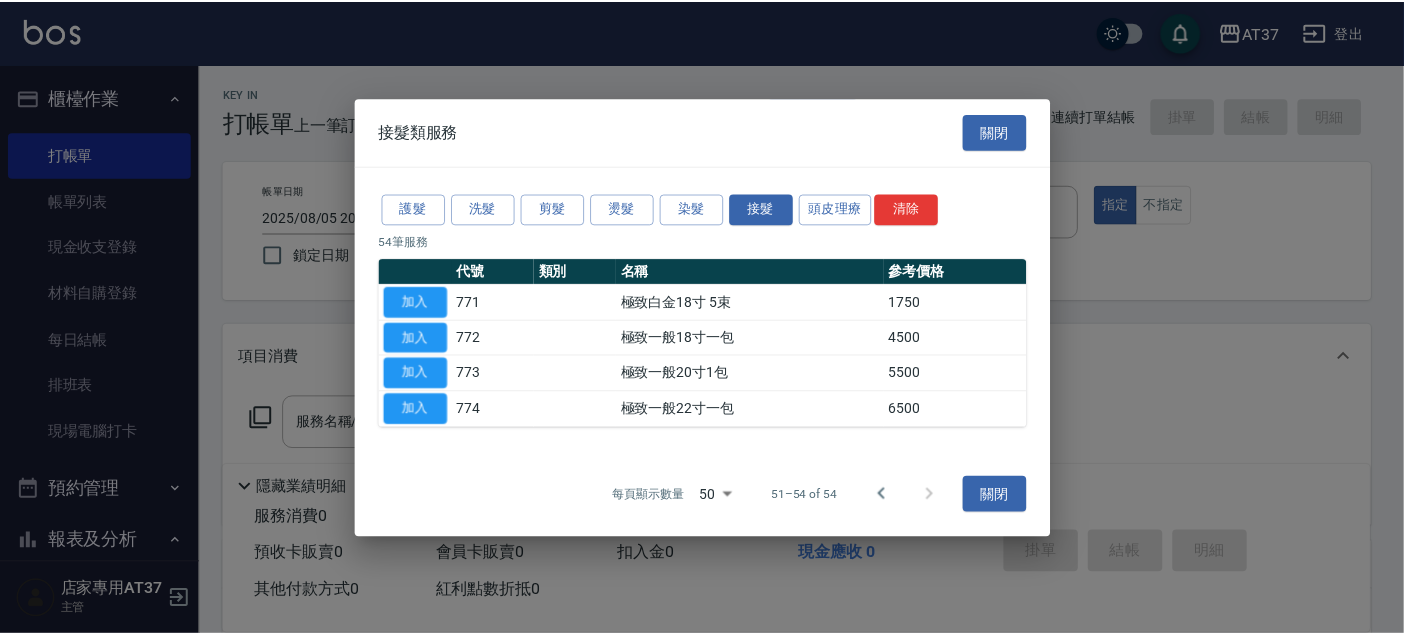 scroll, scrollTop: 0, scrollLeft: 0, axis: both 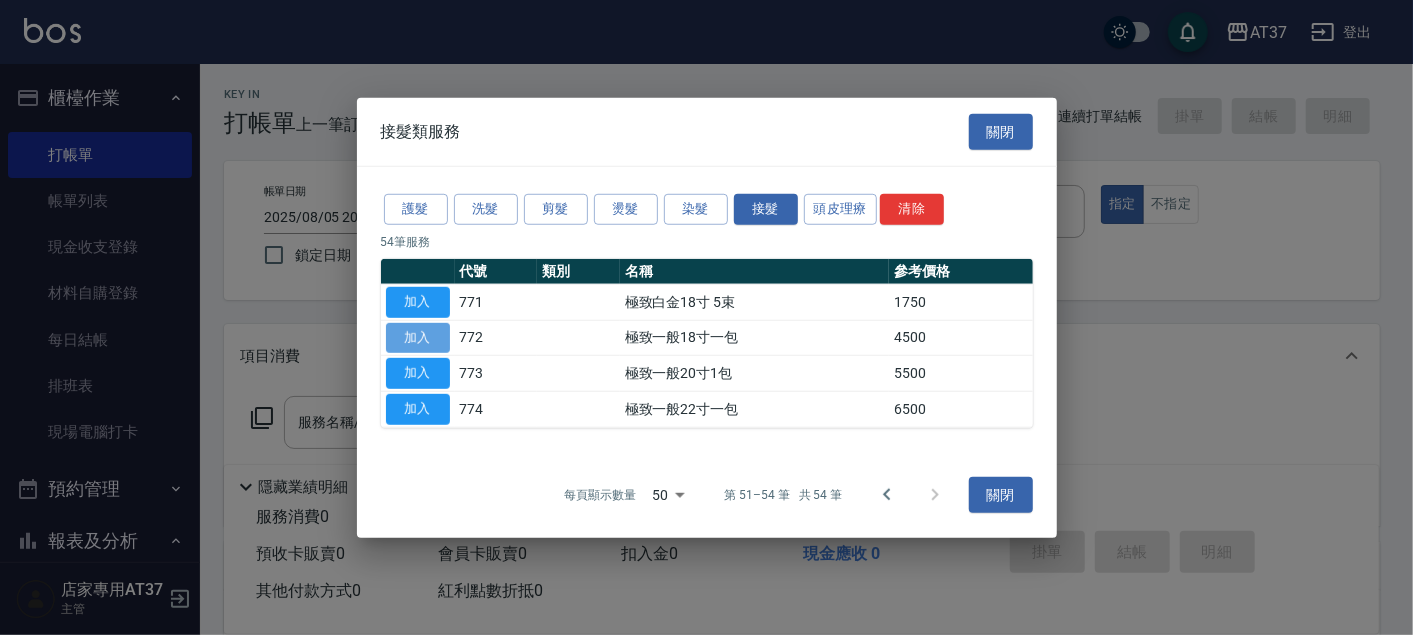 click on "加入" at bounding box center [418, 337] 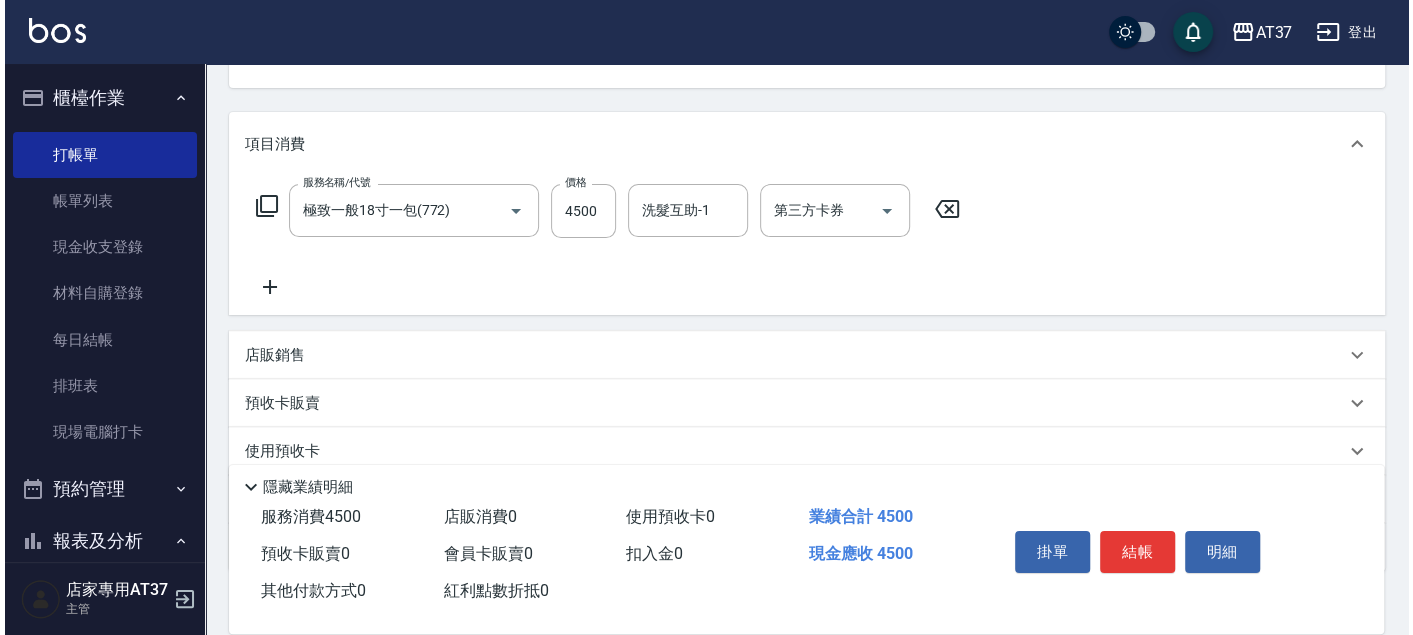 scroll, scrollTop: 222, scrollLeft: 0, axis: vertical 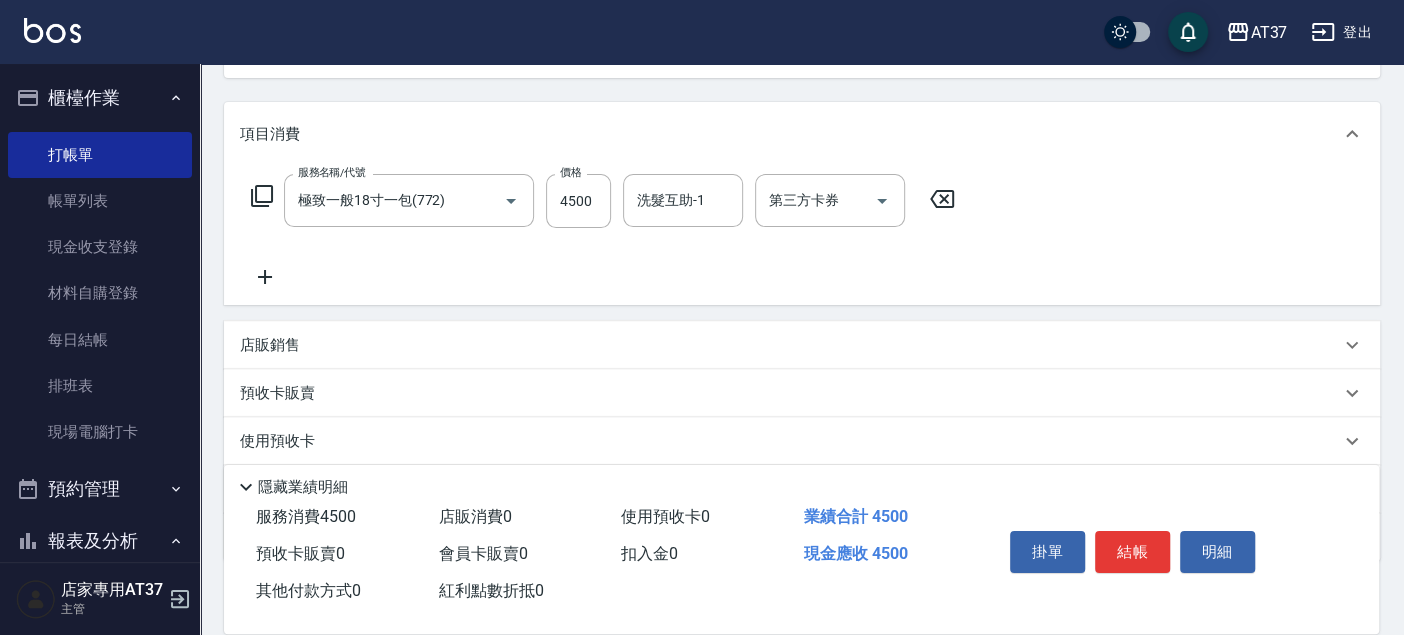 click 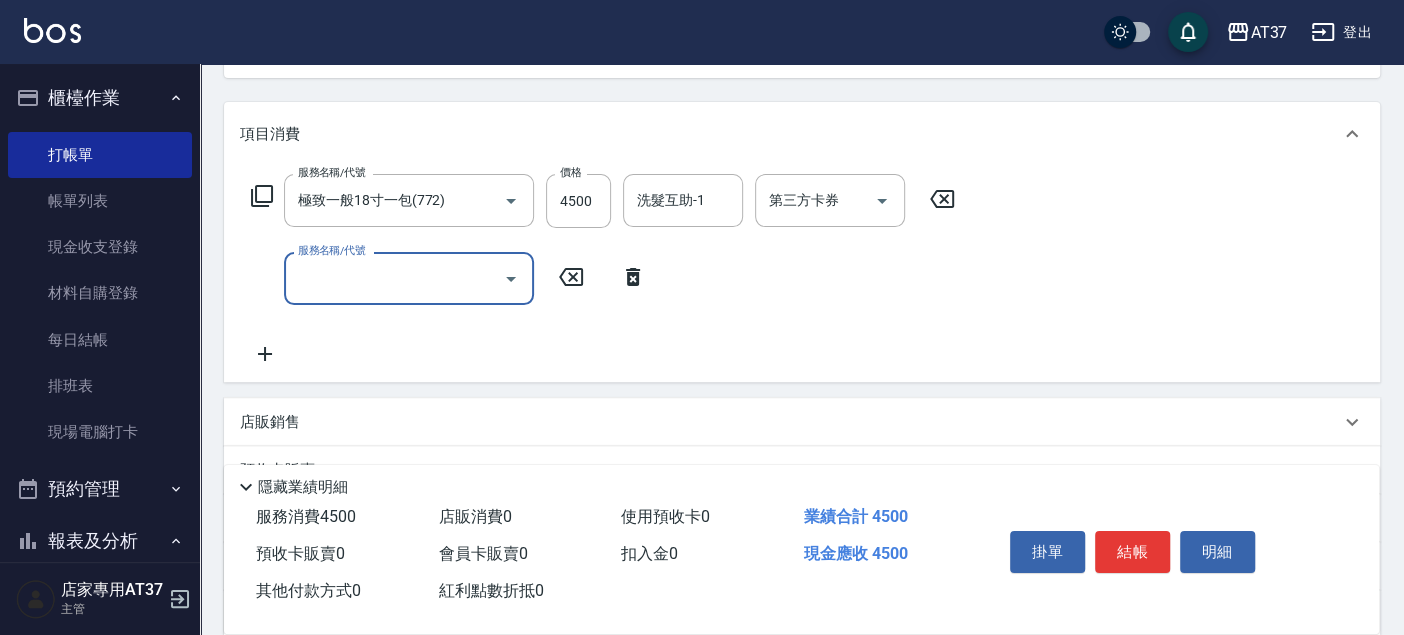 click on "服務名稱/代號" at bounding box center [394, 278] 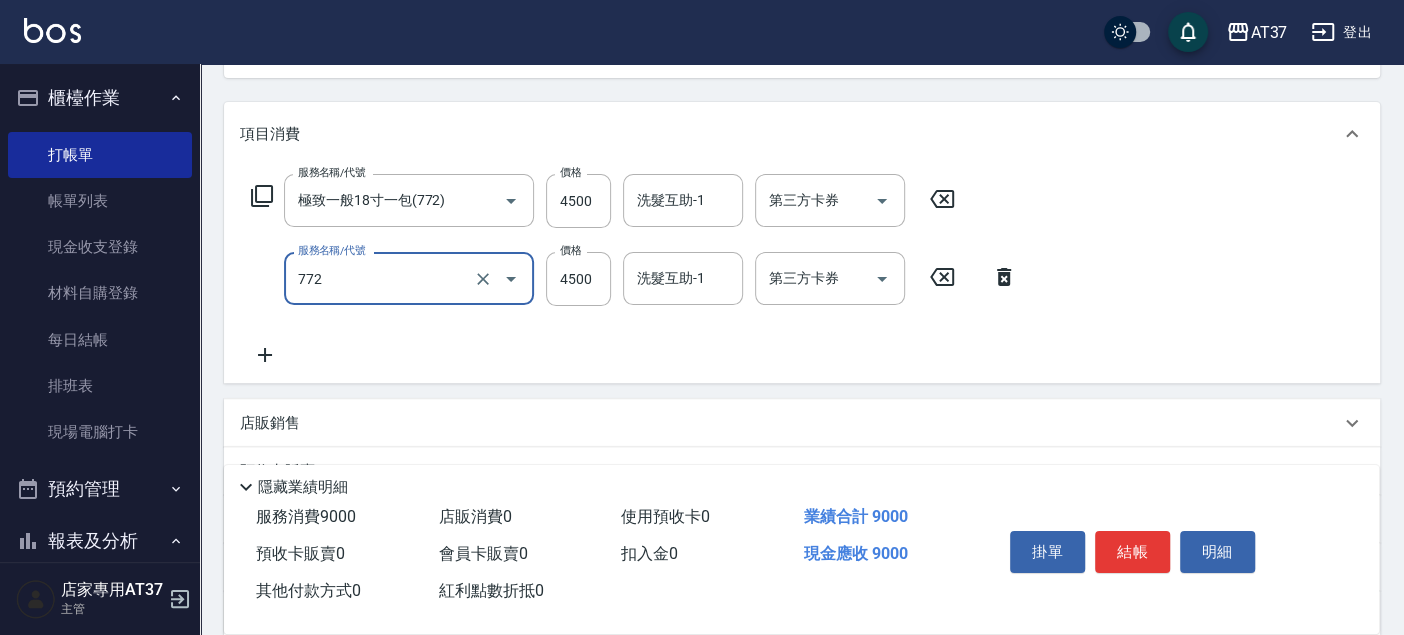 type on "極致一般18寸一包(772)" 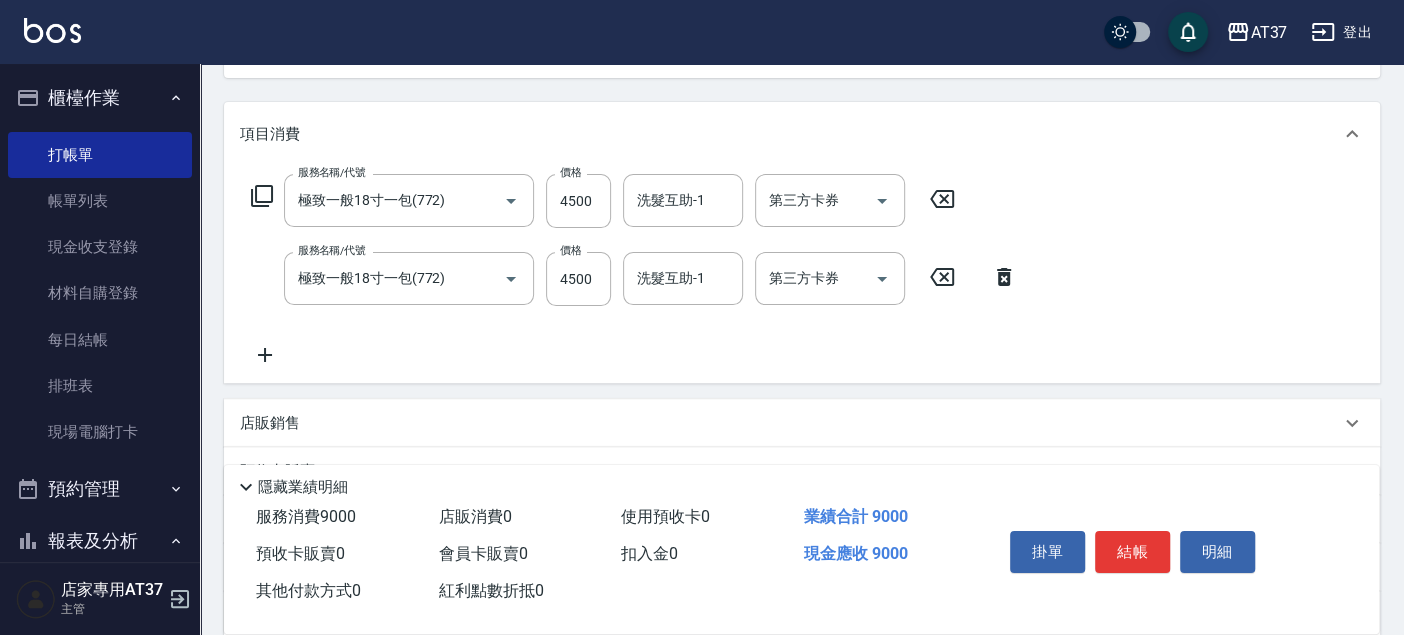 click 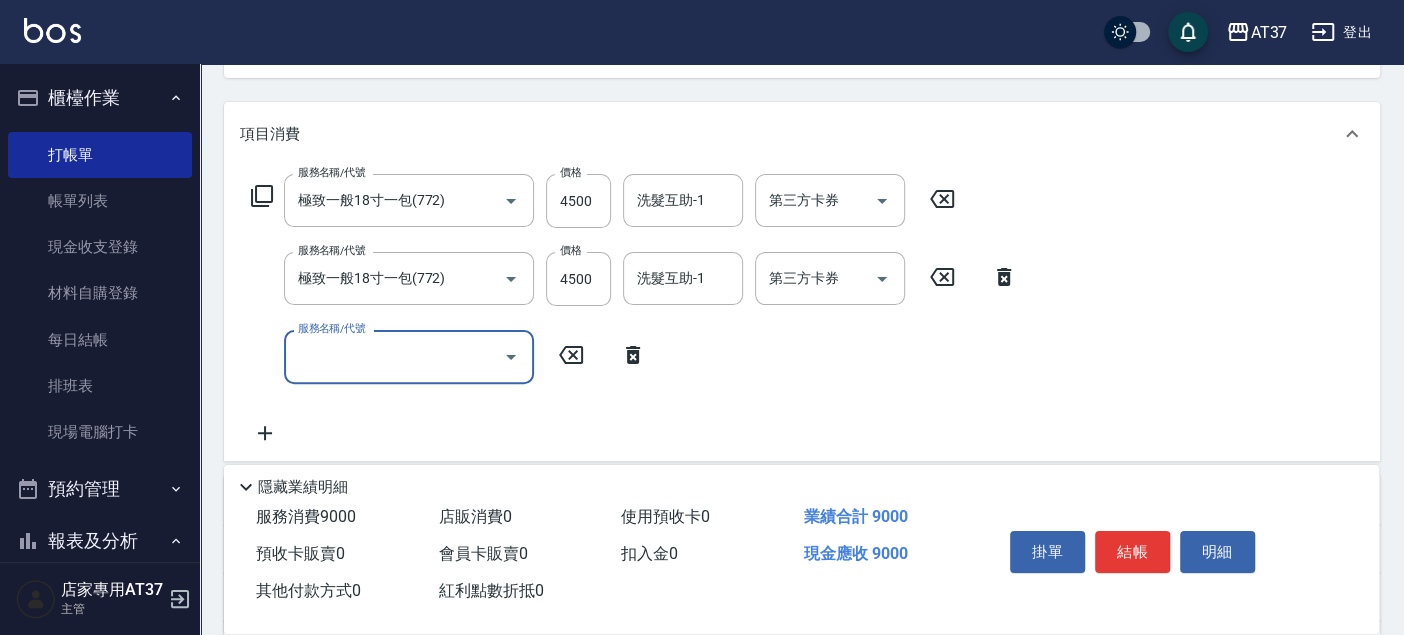 click 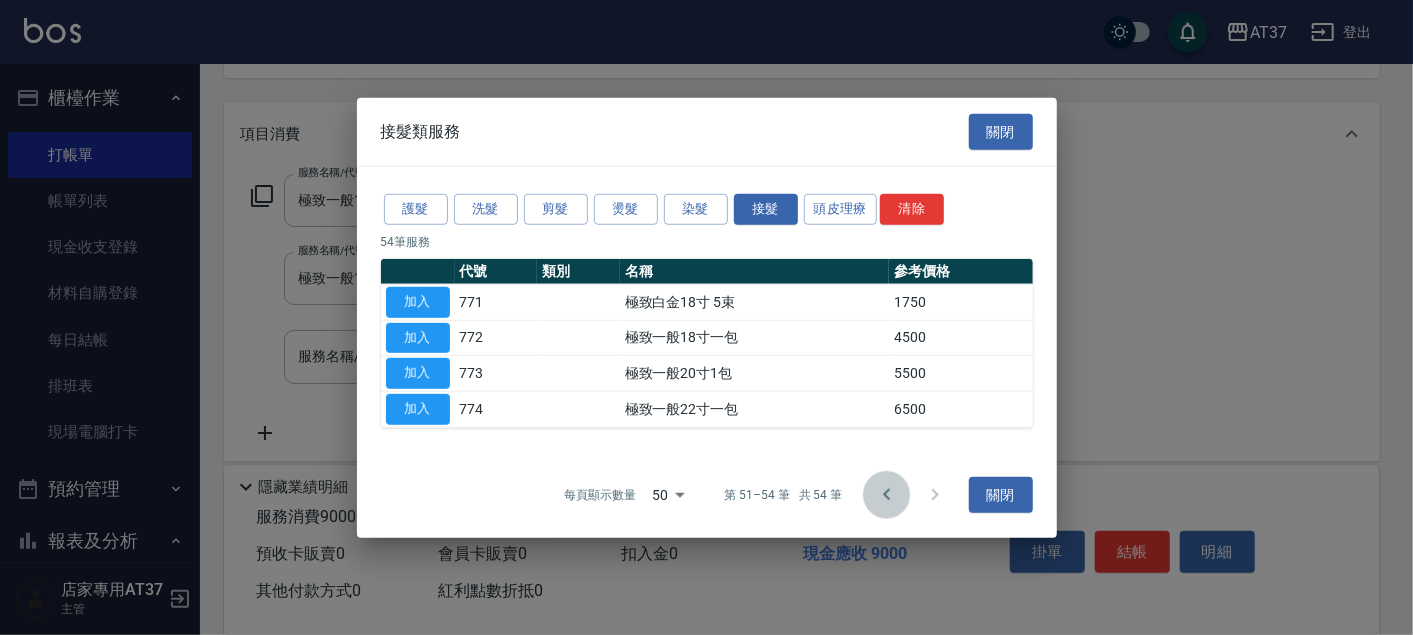click 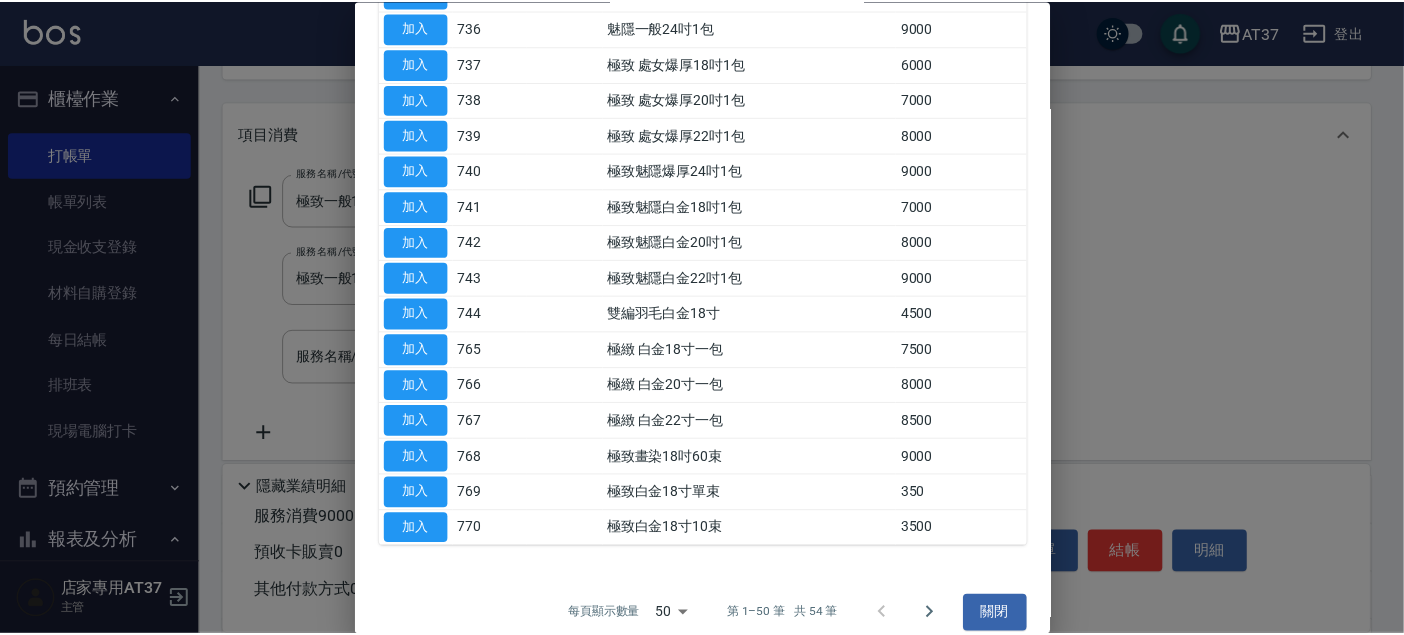 scroll, scrollTop: 1434, scrollLeft: 0, axis: vertical 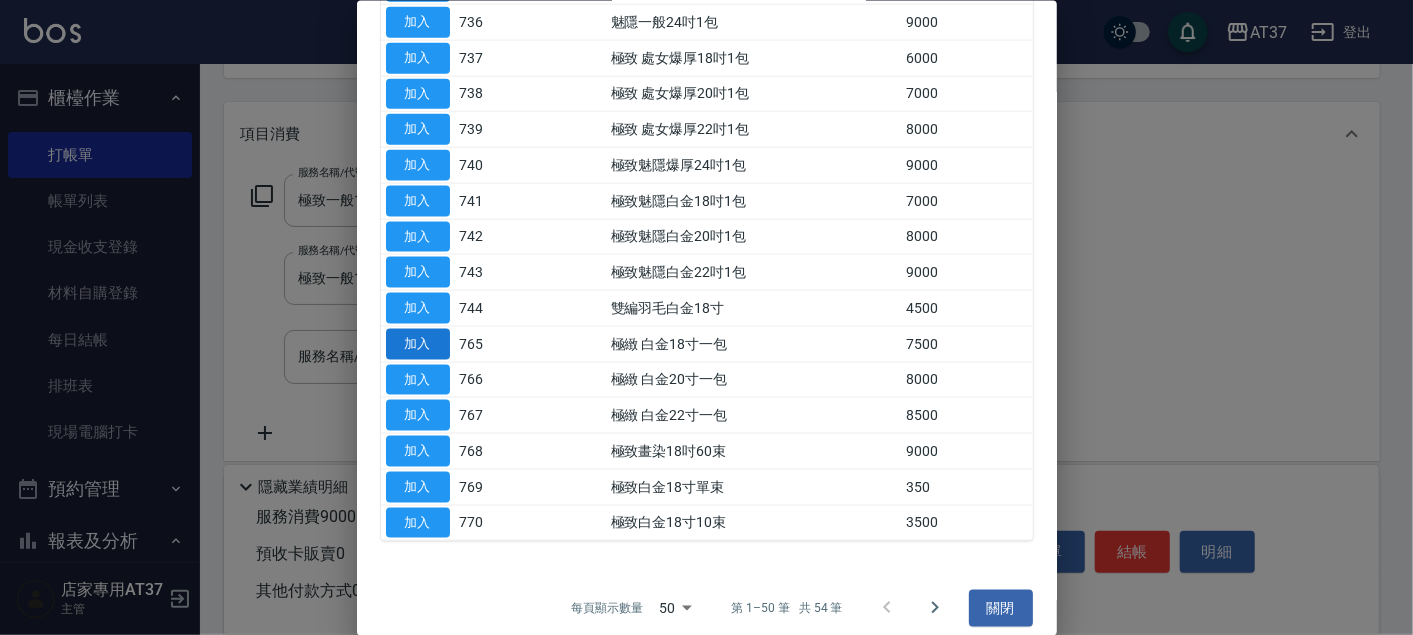 click on "加入" at bounding box center [418, 343] 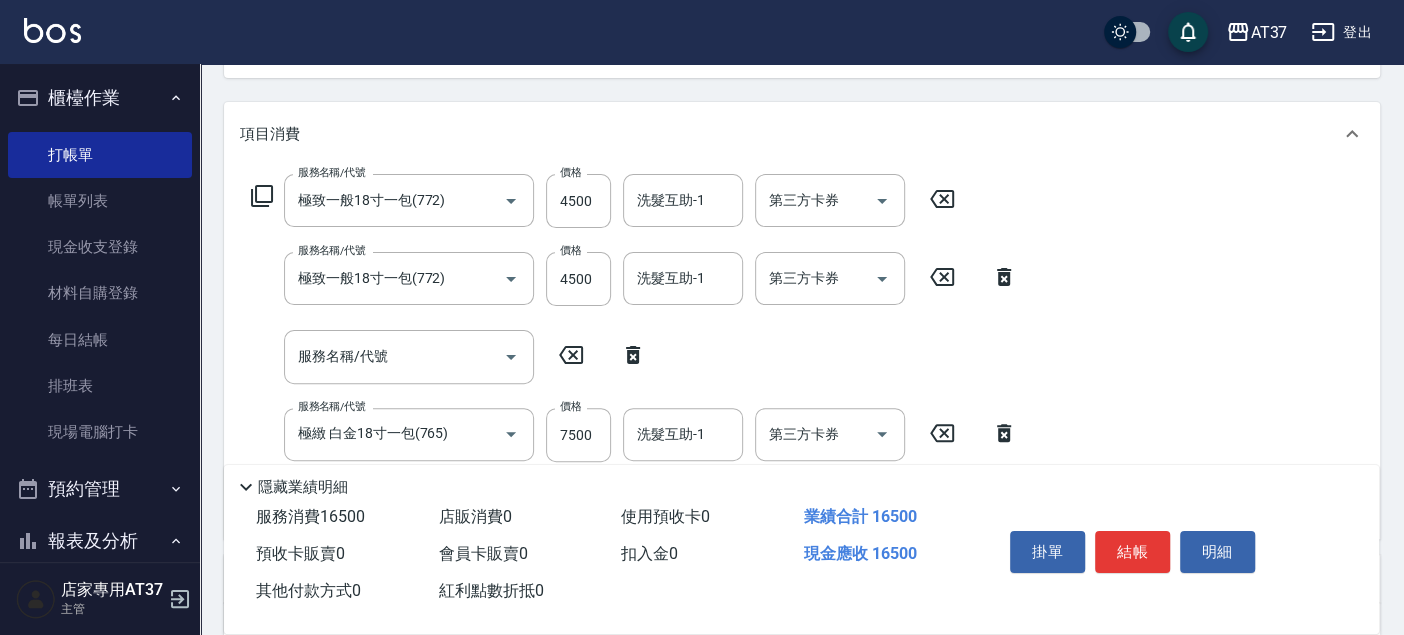 click 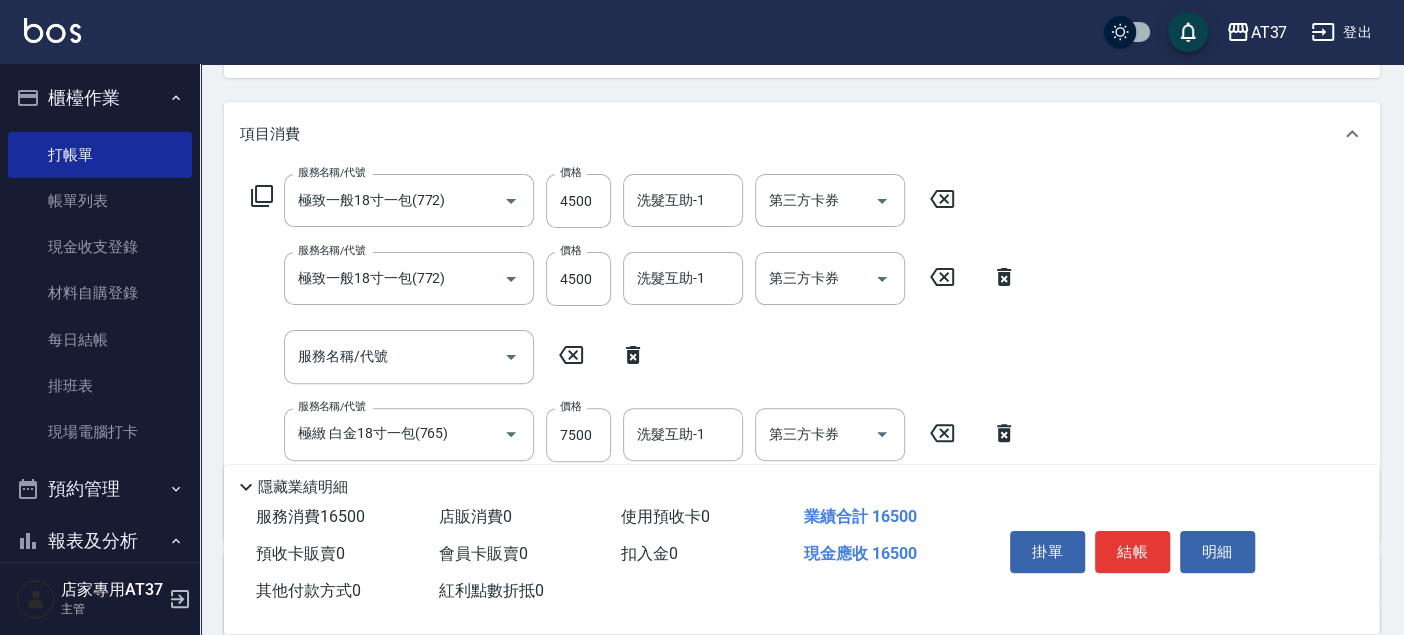 type on "極緻 白金18寸一包(765)" 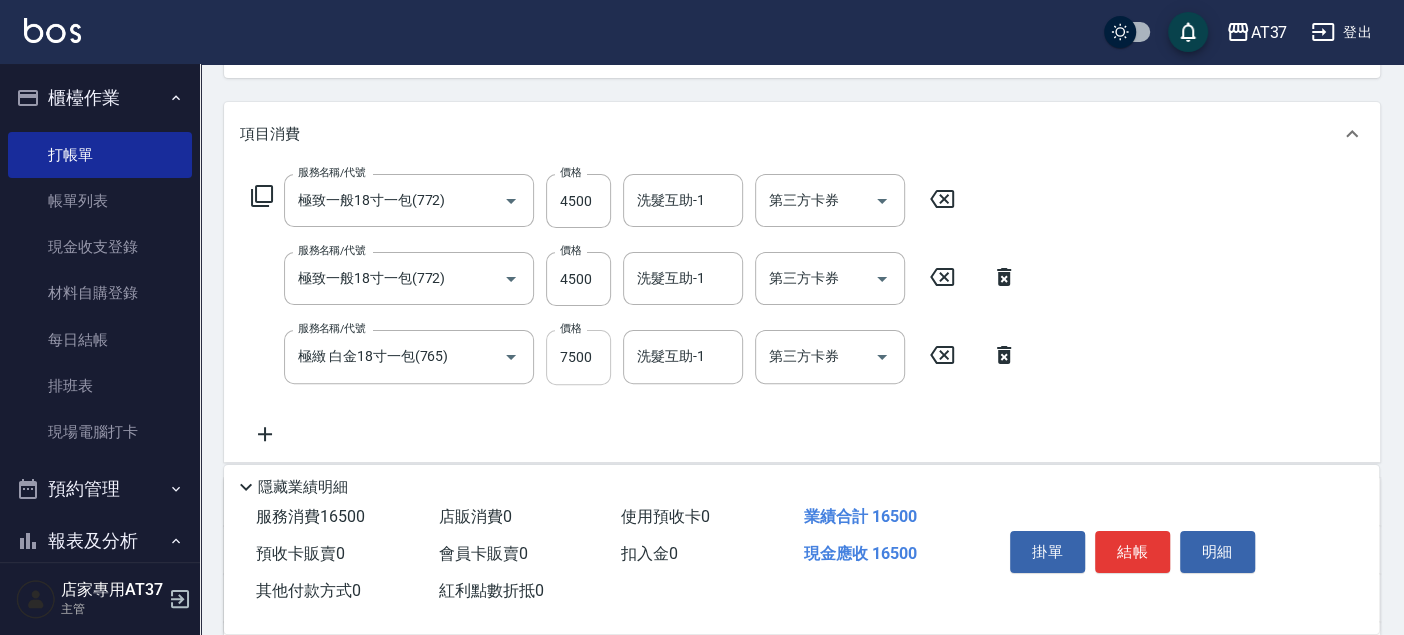 click on "7500" at bounding box center (578, 357) 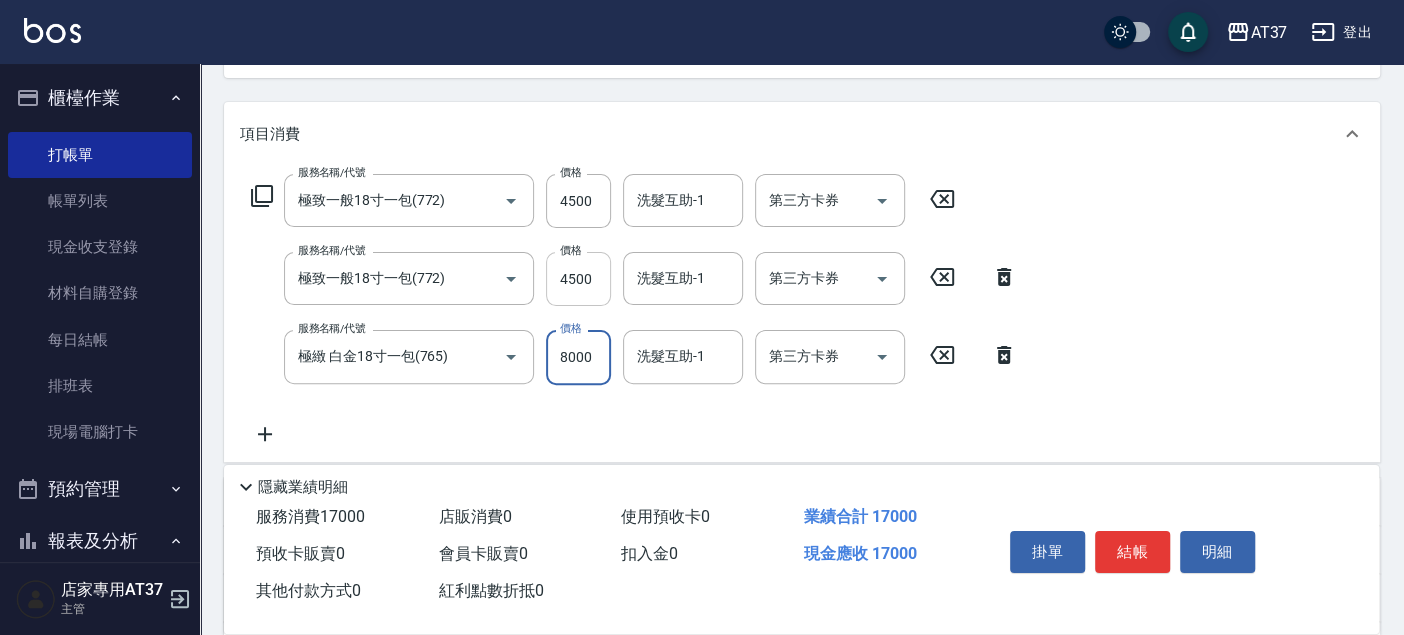 type on "8000" 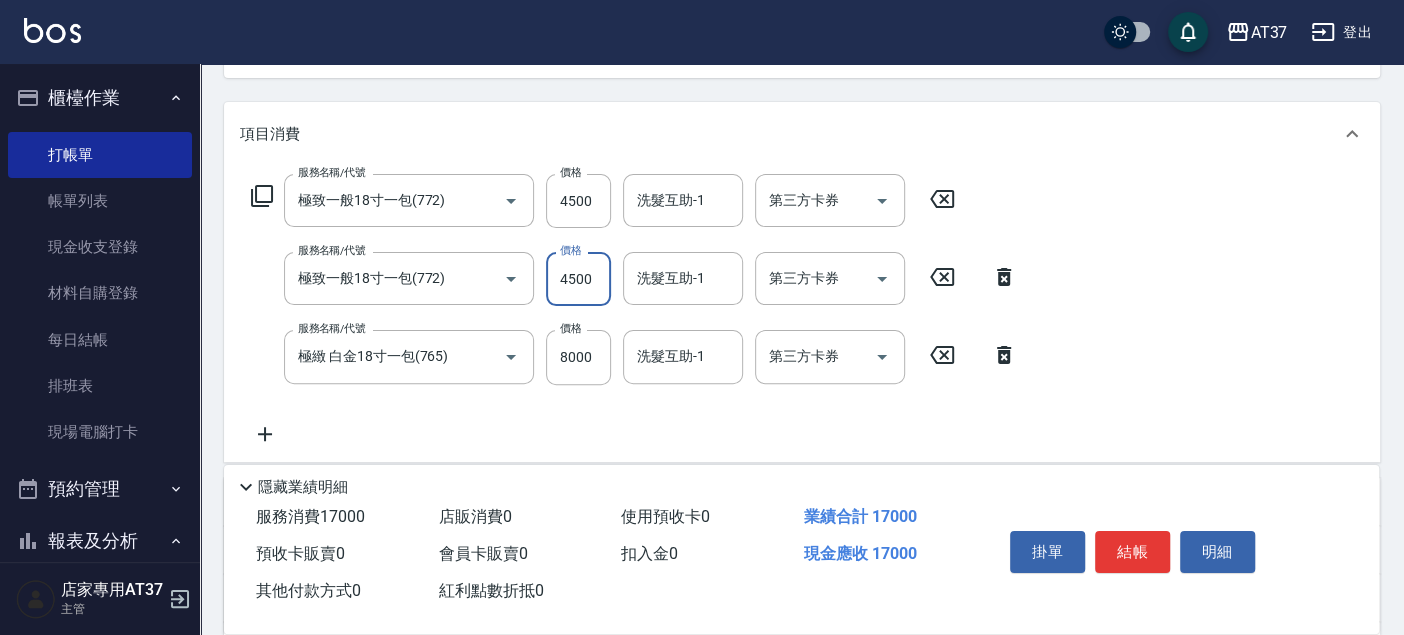 click on "4500" at bounding box center (578, 279) 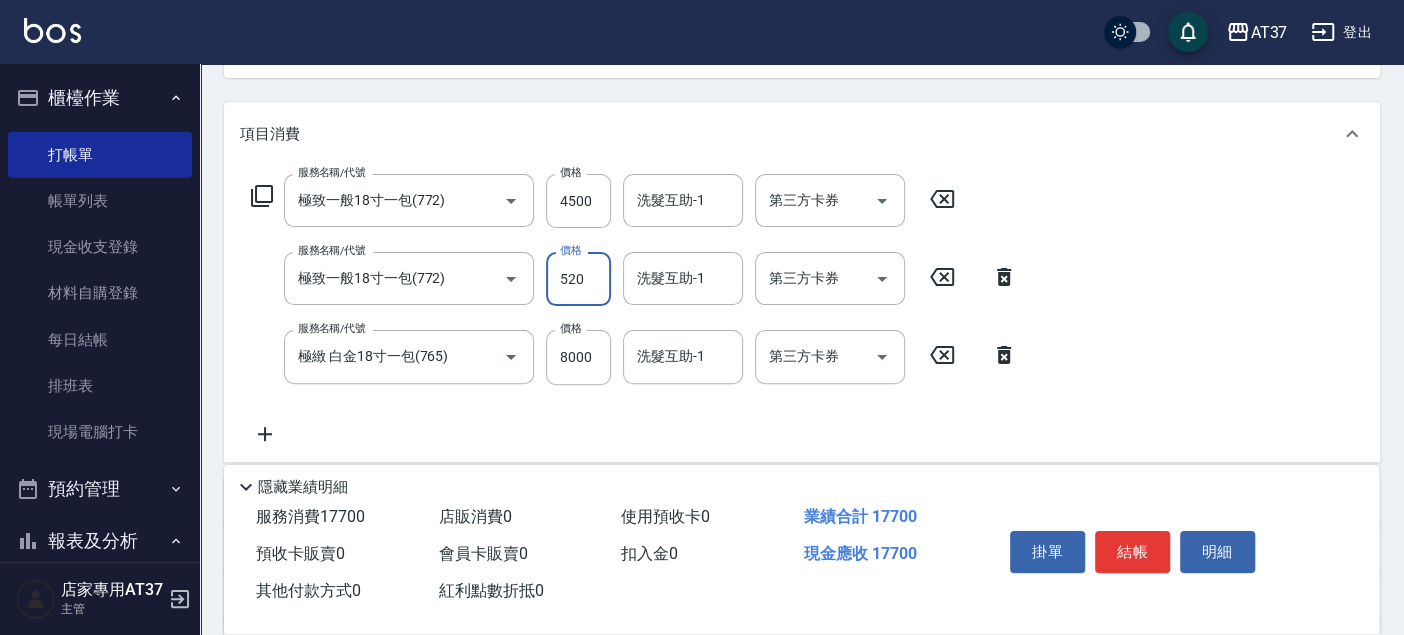 scroll, scrollTop: 0, scrollLeft: 0, axis: both 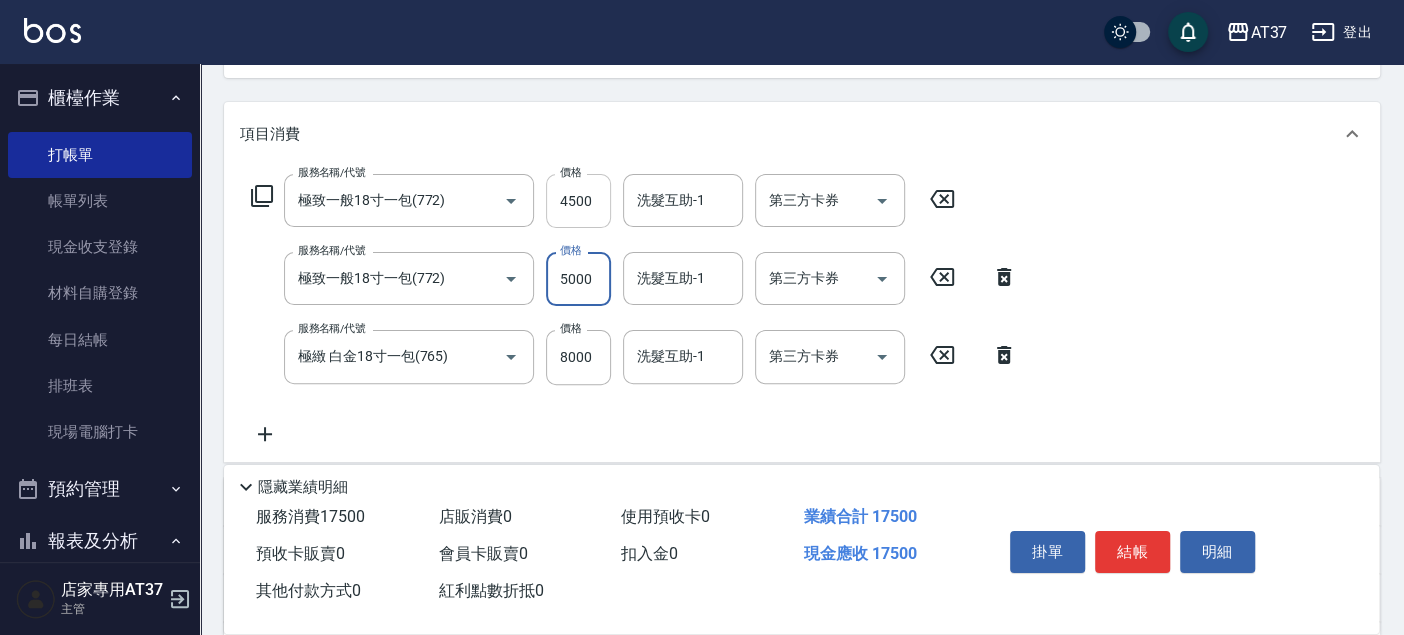 type on "5000" 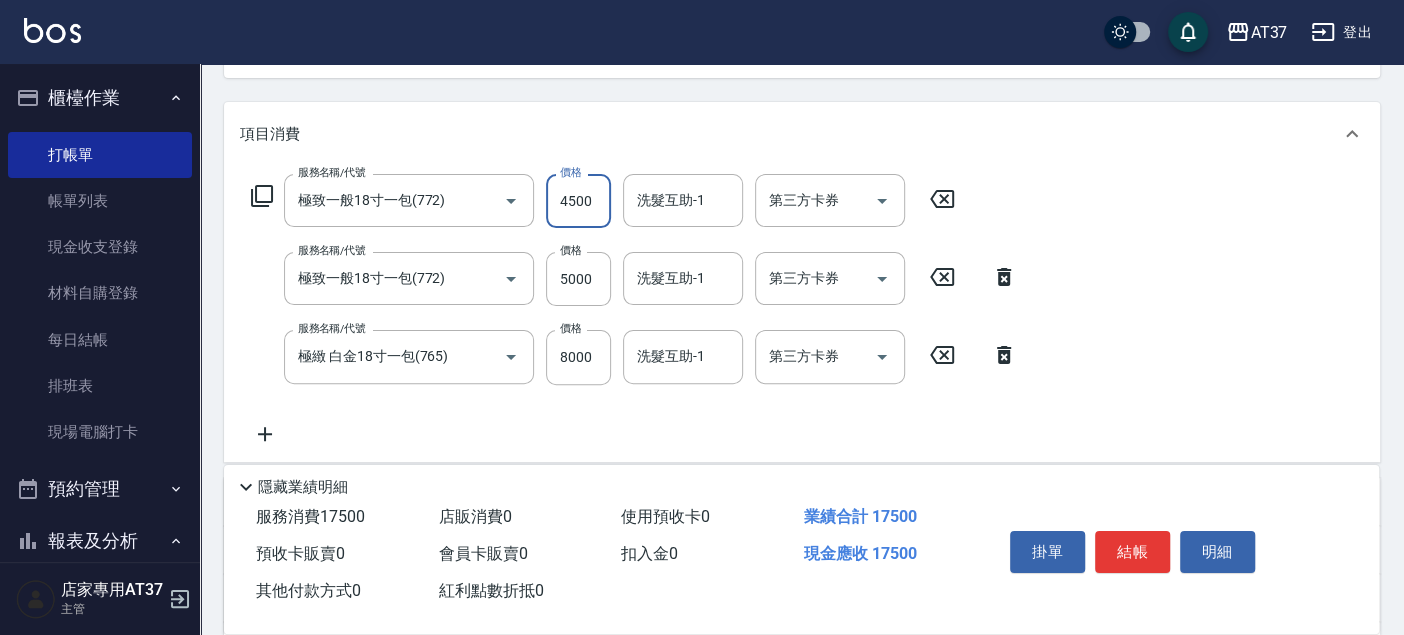 click on "4500" at bounding box center [578, 201] 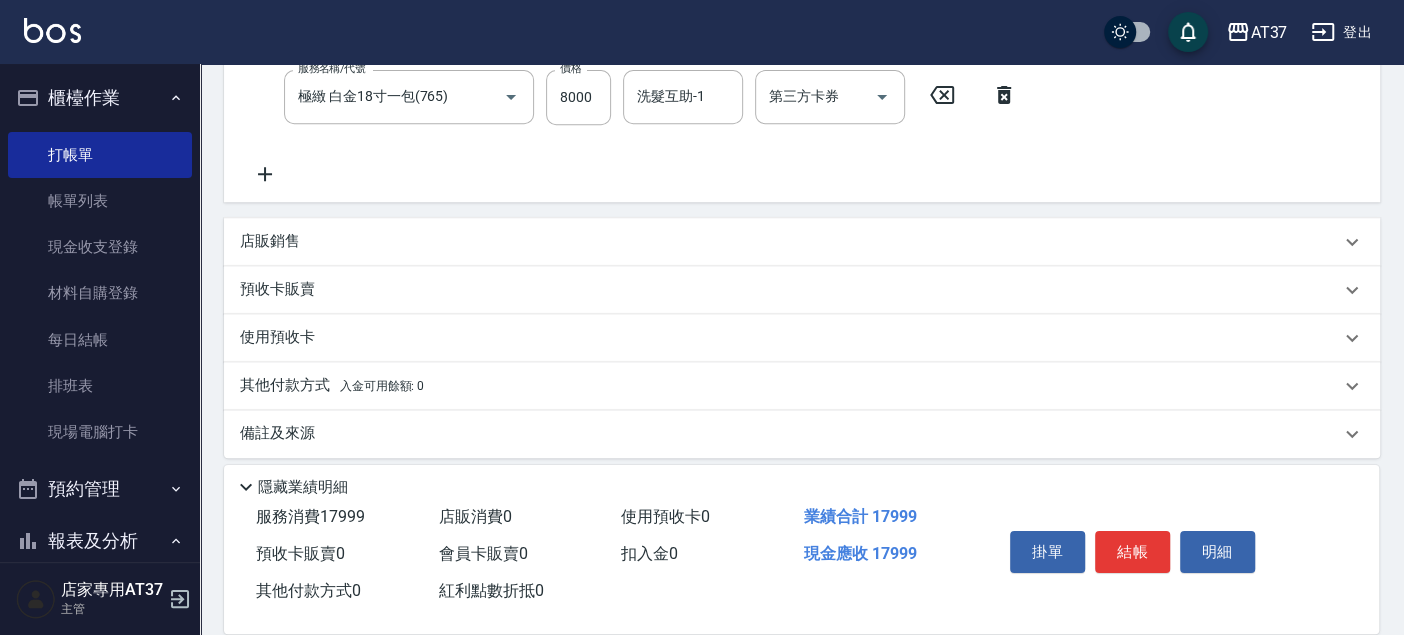 scroll, scrollTop: 492, scrollLeft: 0, axis: vertical 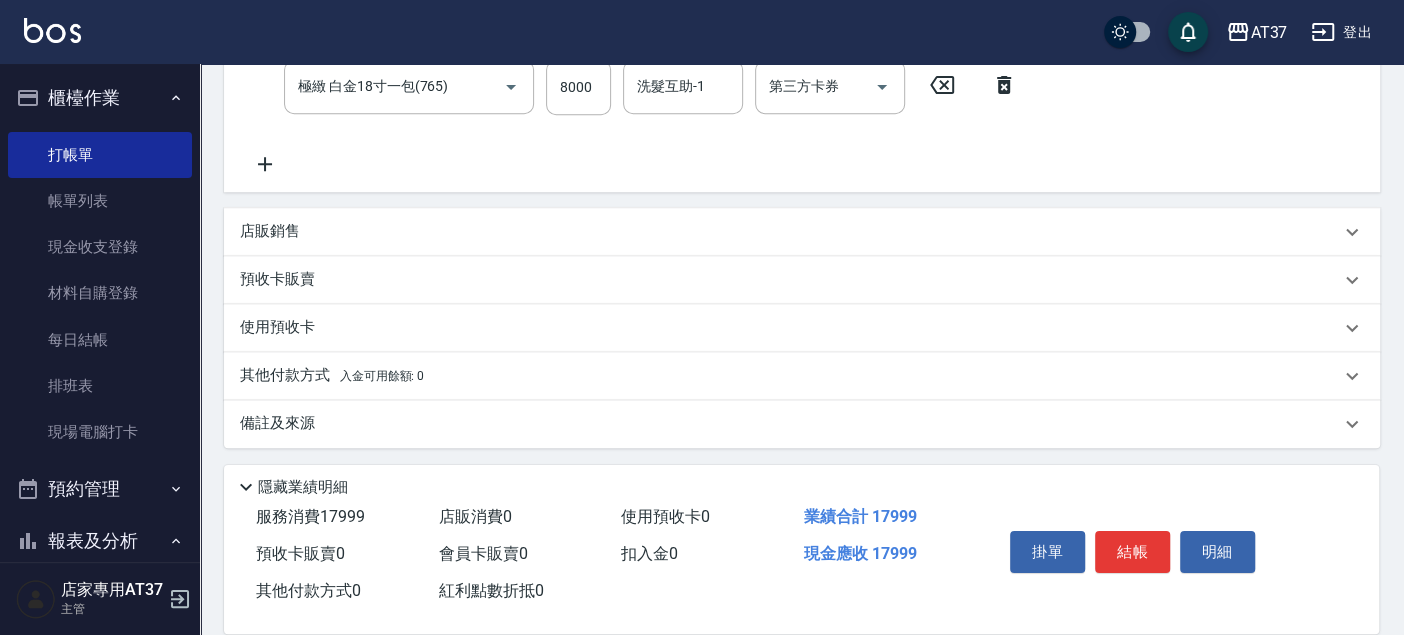 type on "4999" 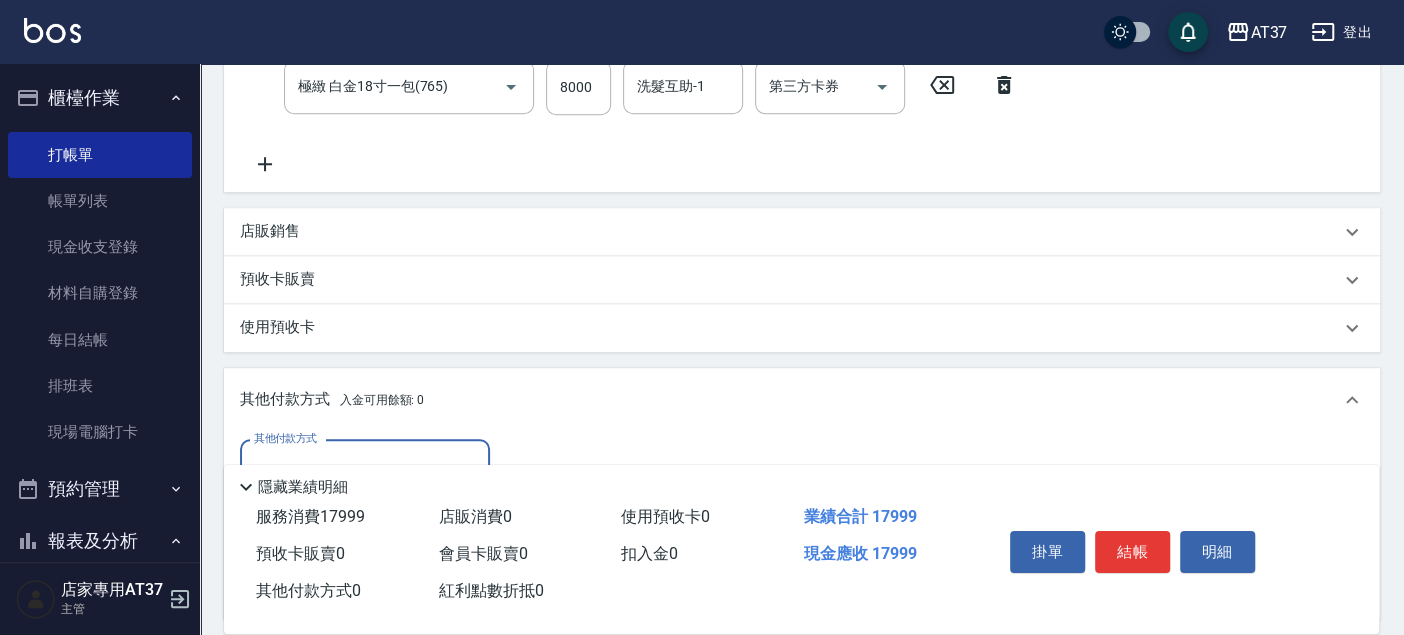scroll, scrollTop: 0, scrollLeft: 0, axis: both 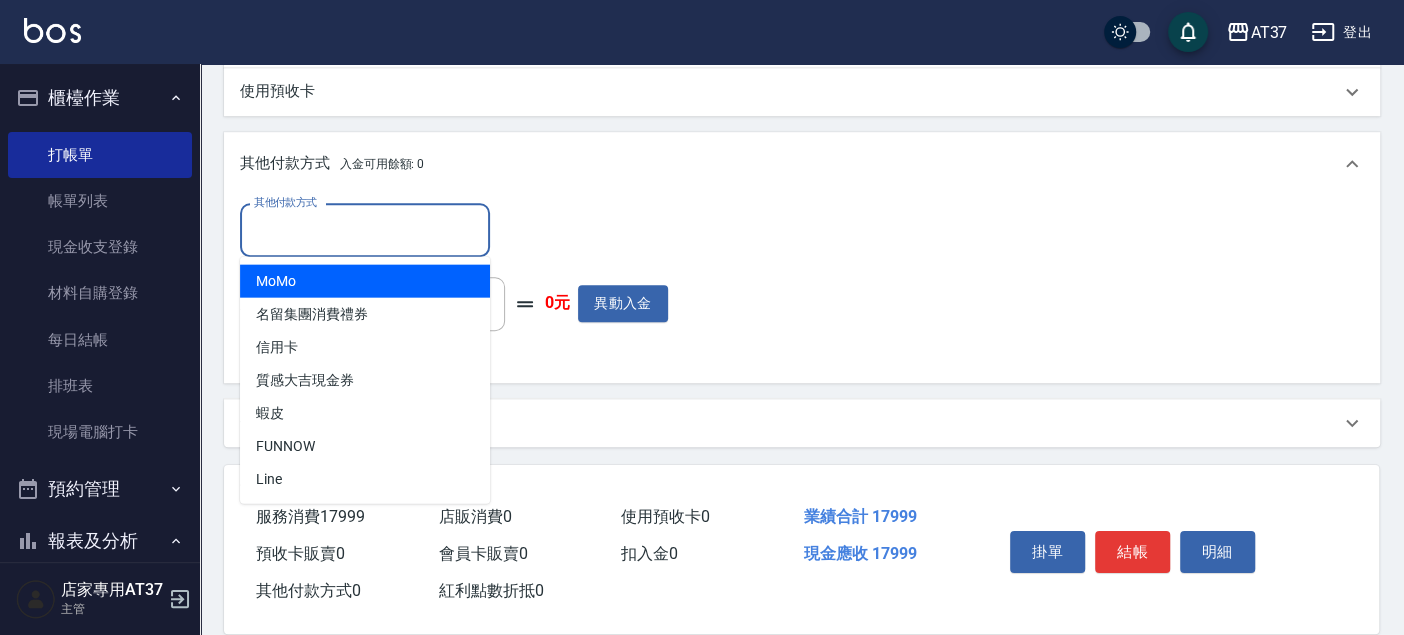 click on "其他付款方式" at bounding box center (365, 230) 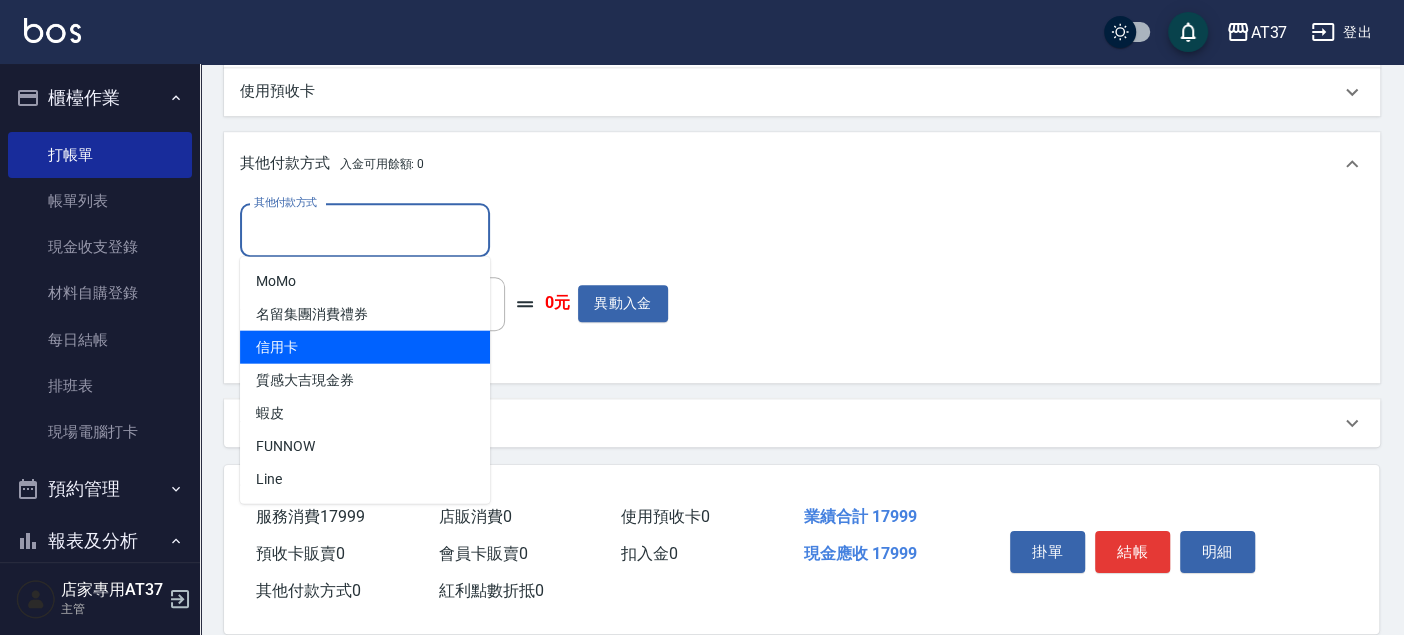 click on "信用卡" at bounding box center [365, 346] 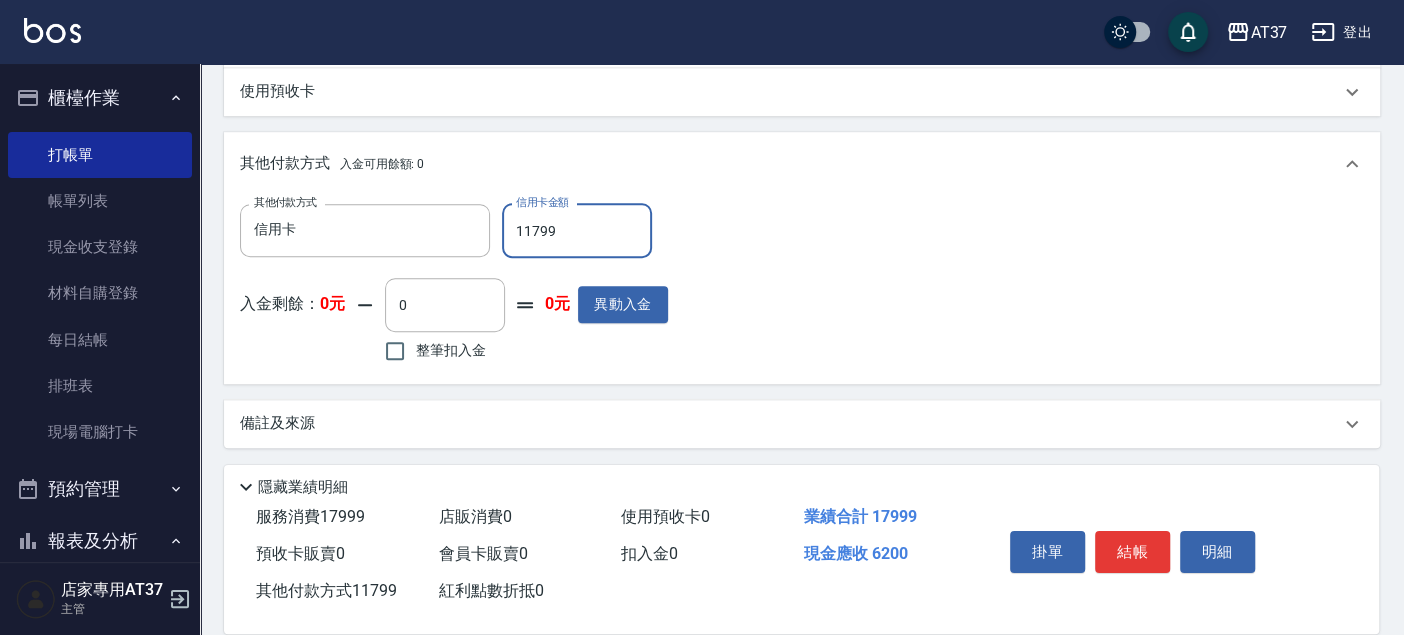 click on "11799" at bounding box center (577, 231) 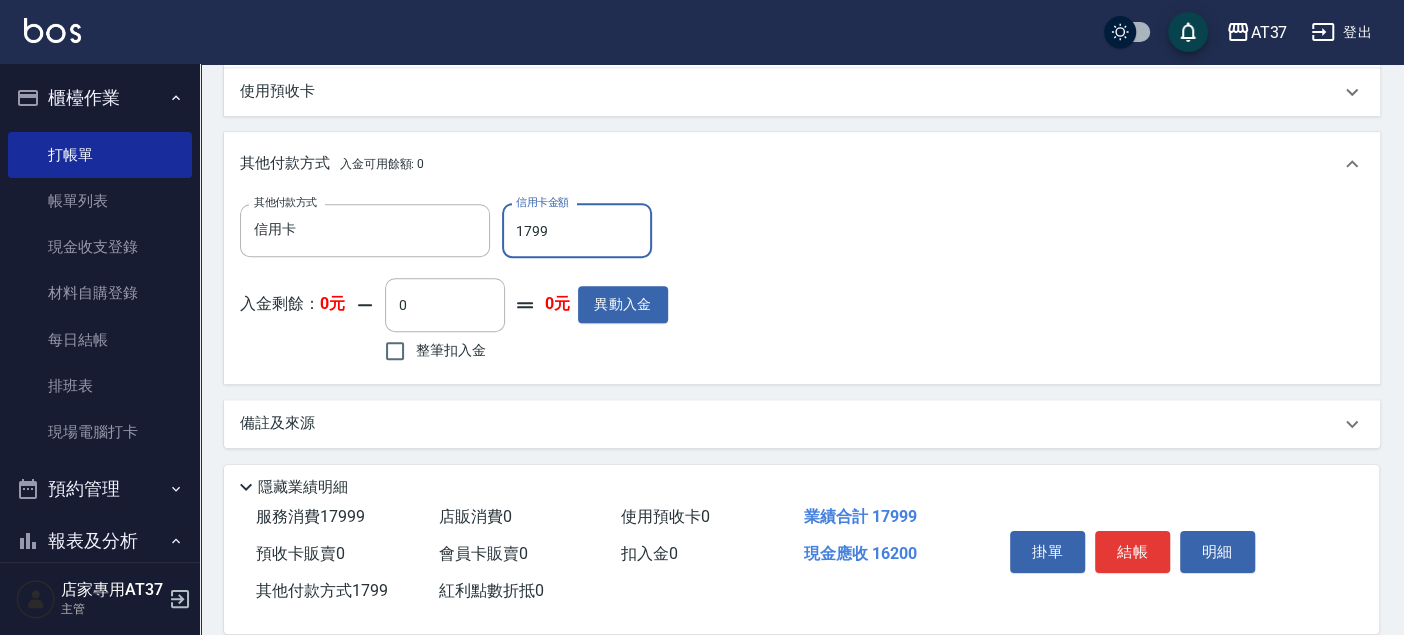 click on "1799" at bounding box center (577, 231) 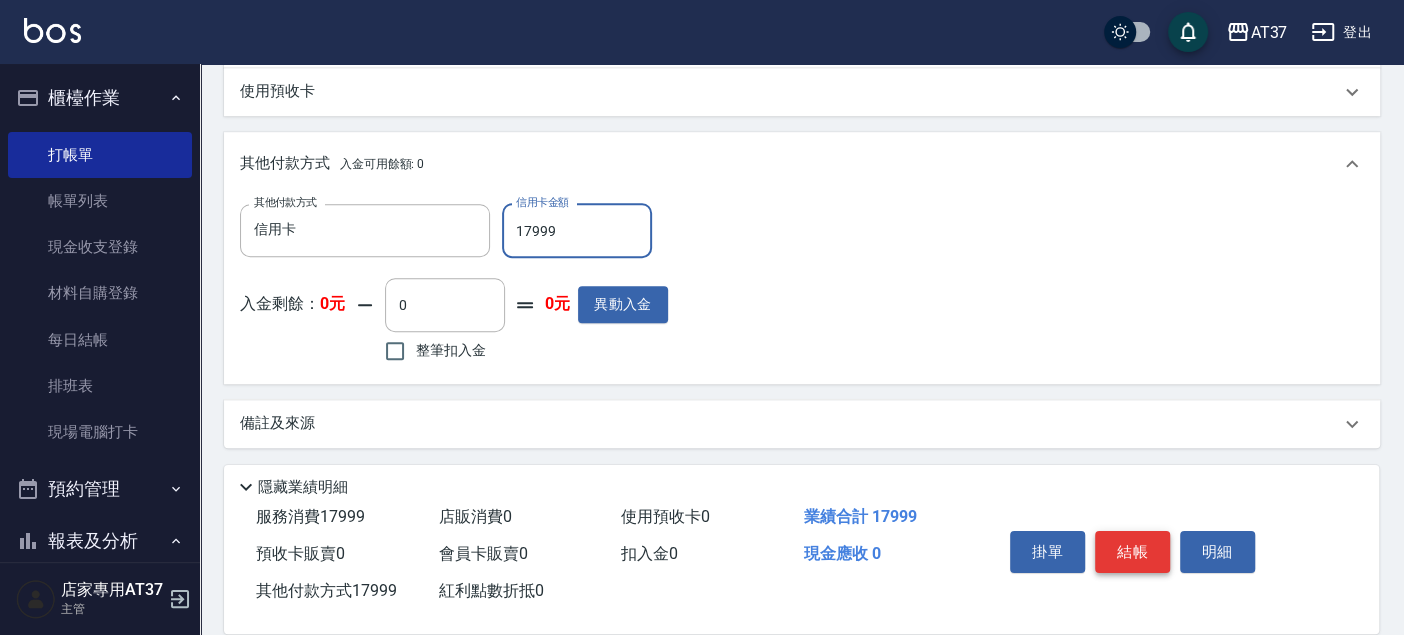 type on "17999" 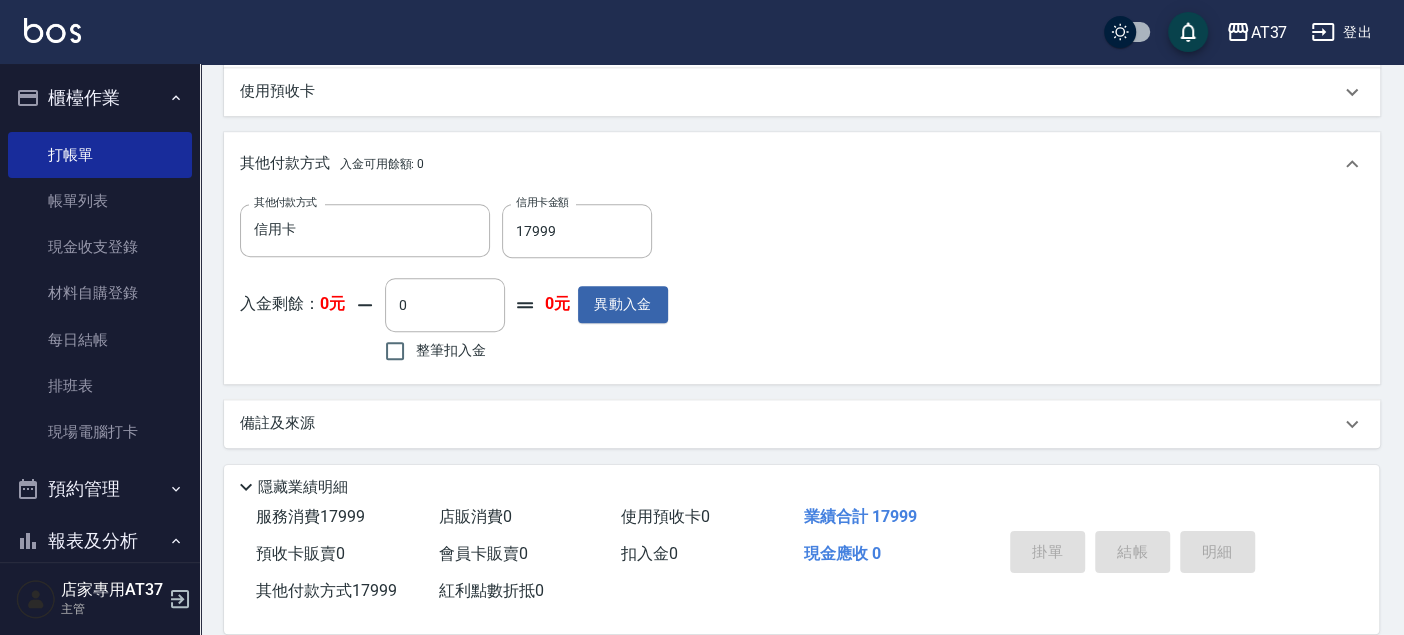 type on "2025/08/05 21:46" 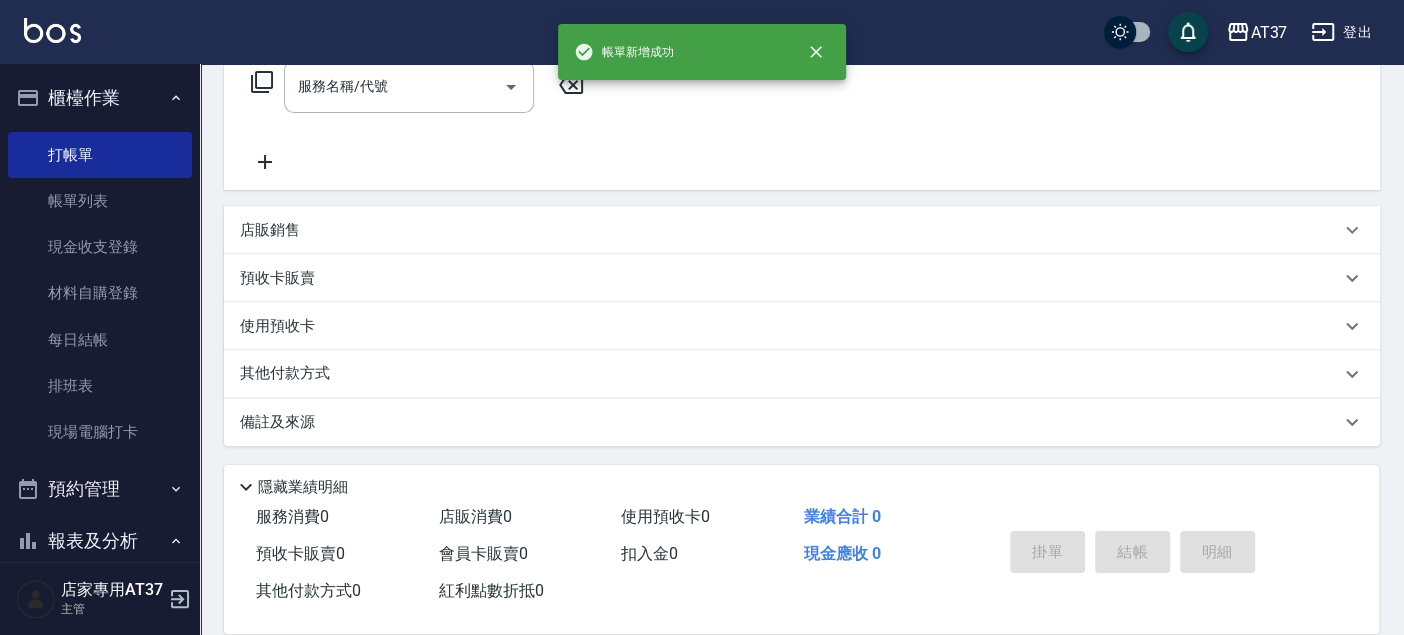 scroll, scrollTop: 0, scrollLeft: 0, axis: both 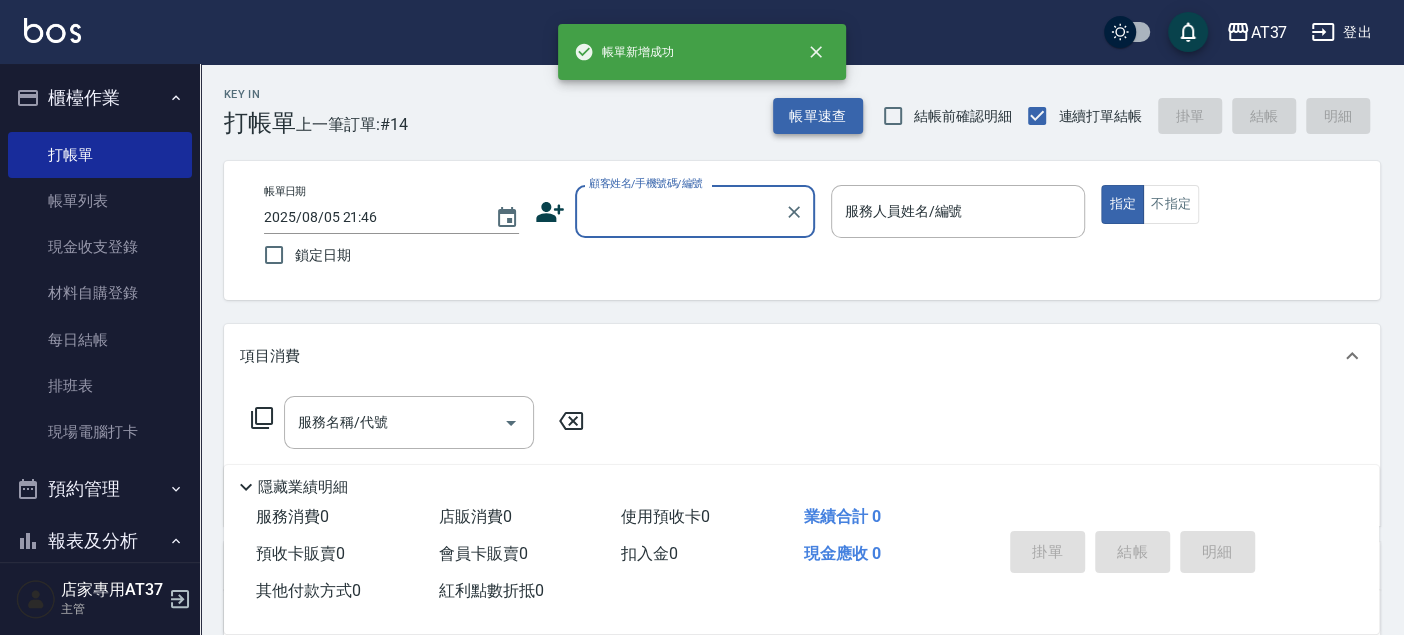 click on "帳單速查" at bounding box center (818, 116) 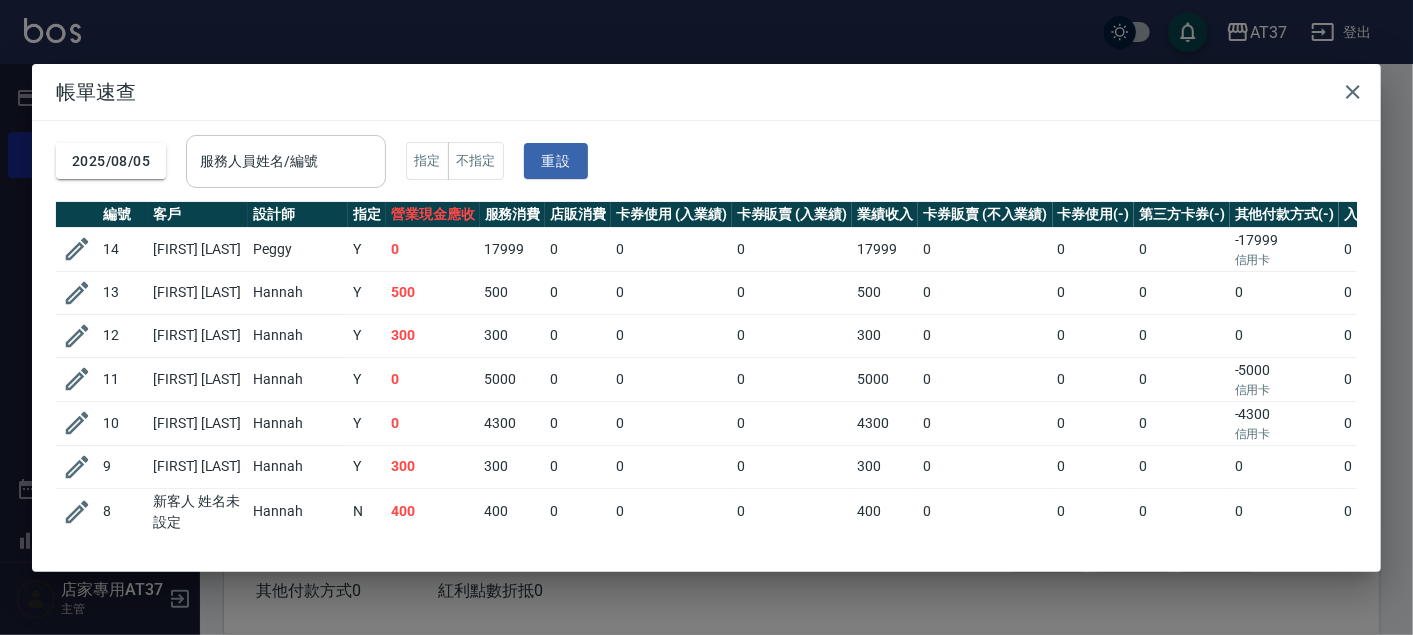 click on "服務人員姓名/編號" at bounding box center (286, 161) 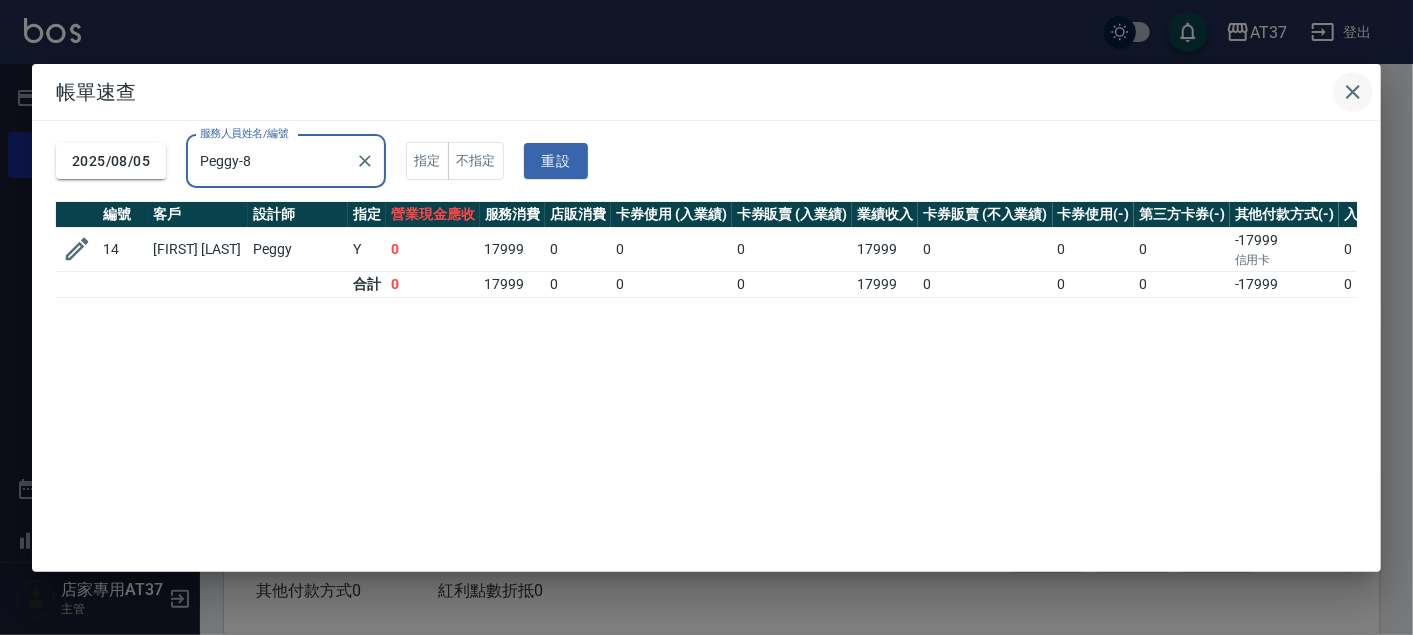 type on "Peggy-8" 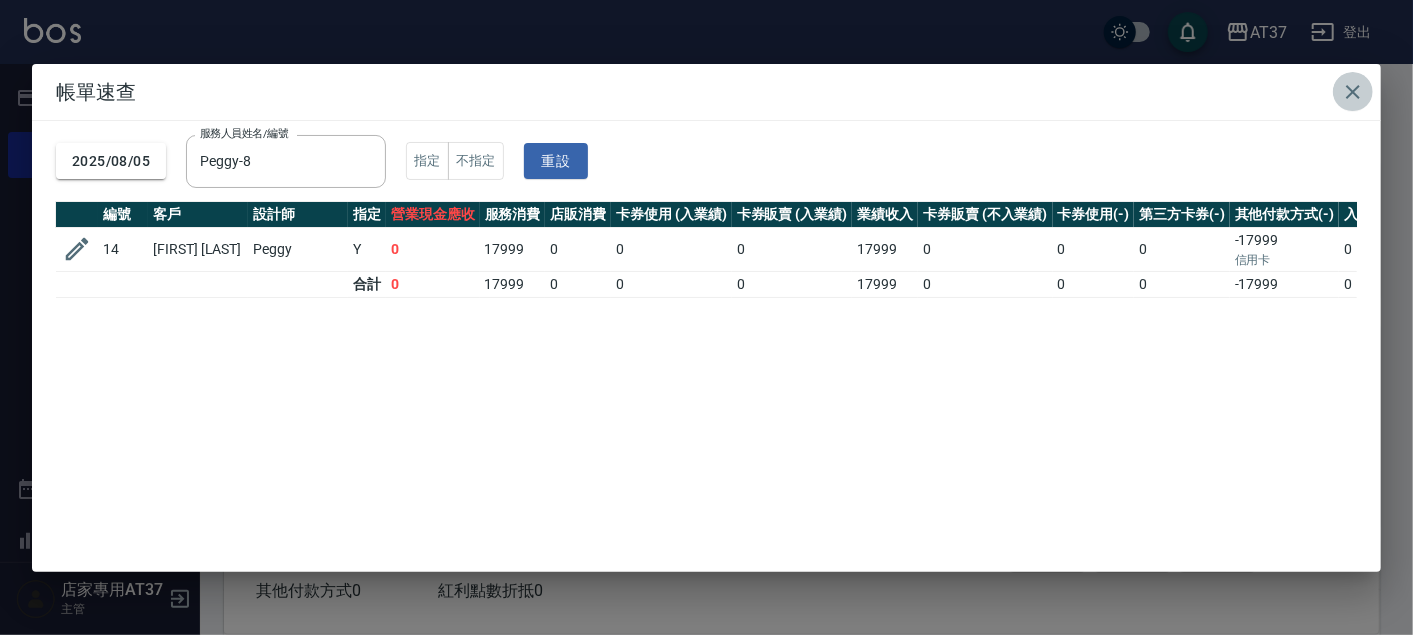 click 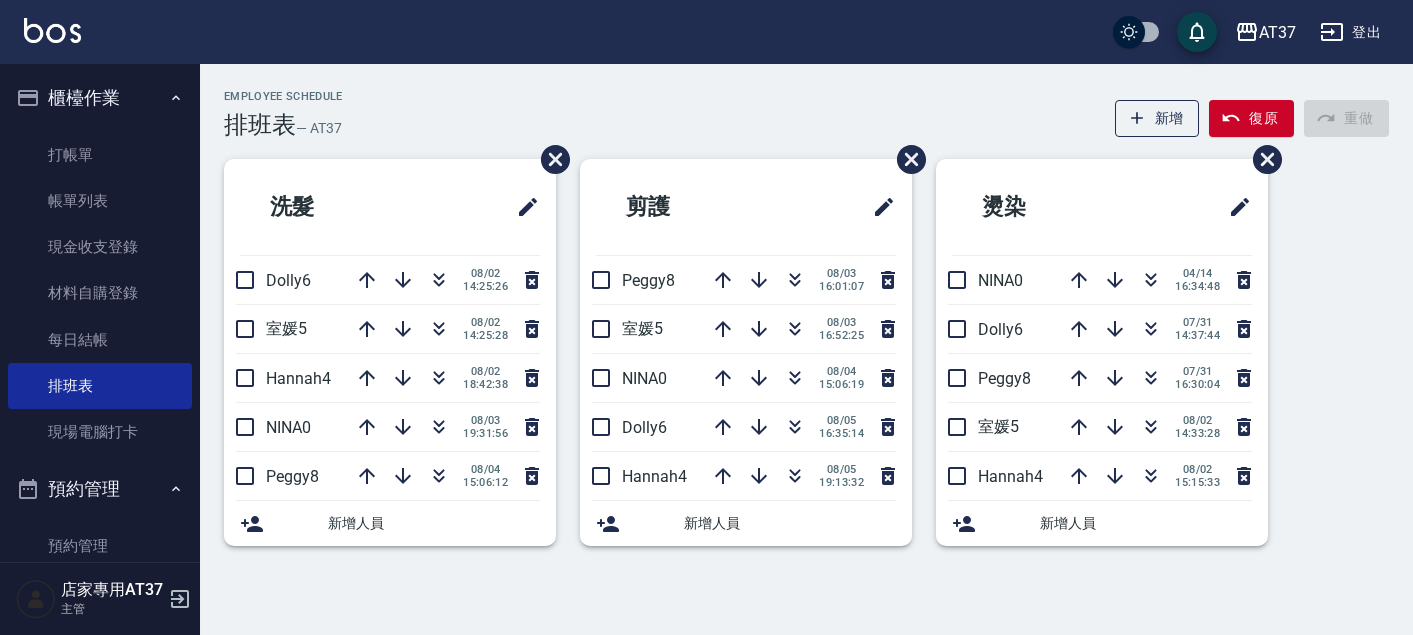 scroll, scrollTop: 0, scrollLeft: 0, axis: both 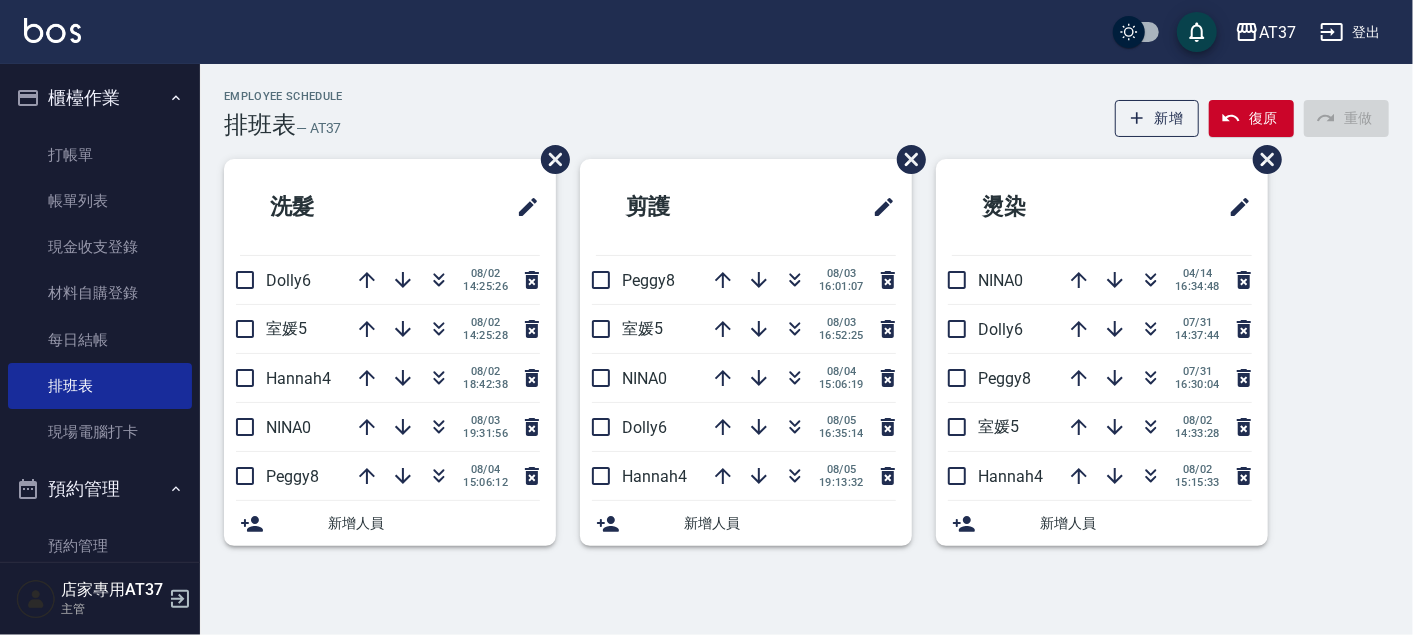 click on "Employee Schedule 排班表   —  AT37 新增 復原 重做" at bounding box center (806, 114) 